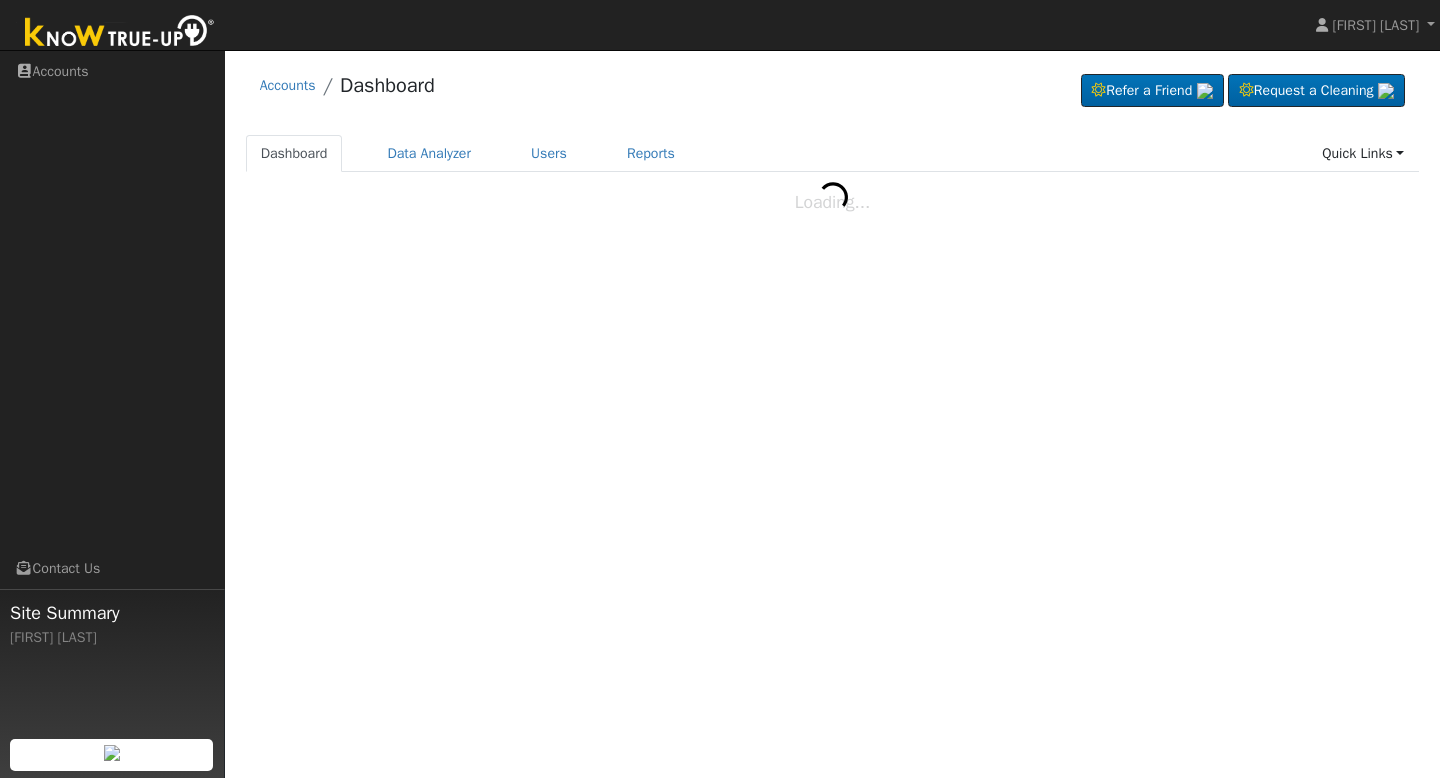 scroll, scrollTop: 0, scrollLeft: 0, axis: both 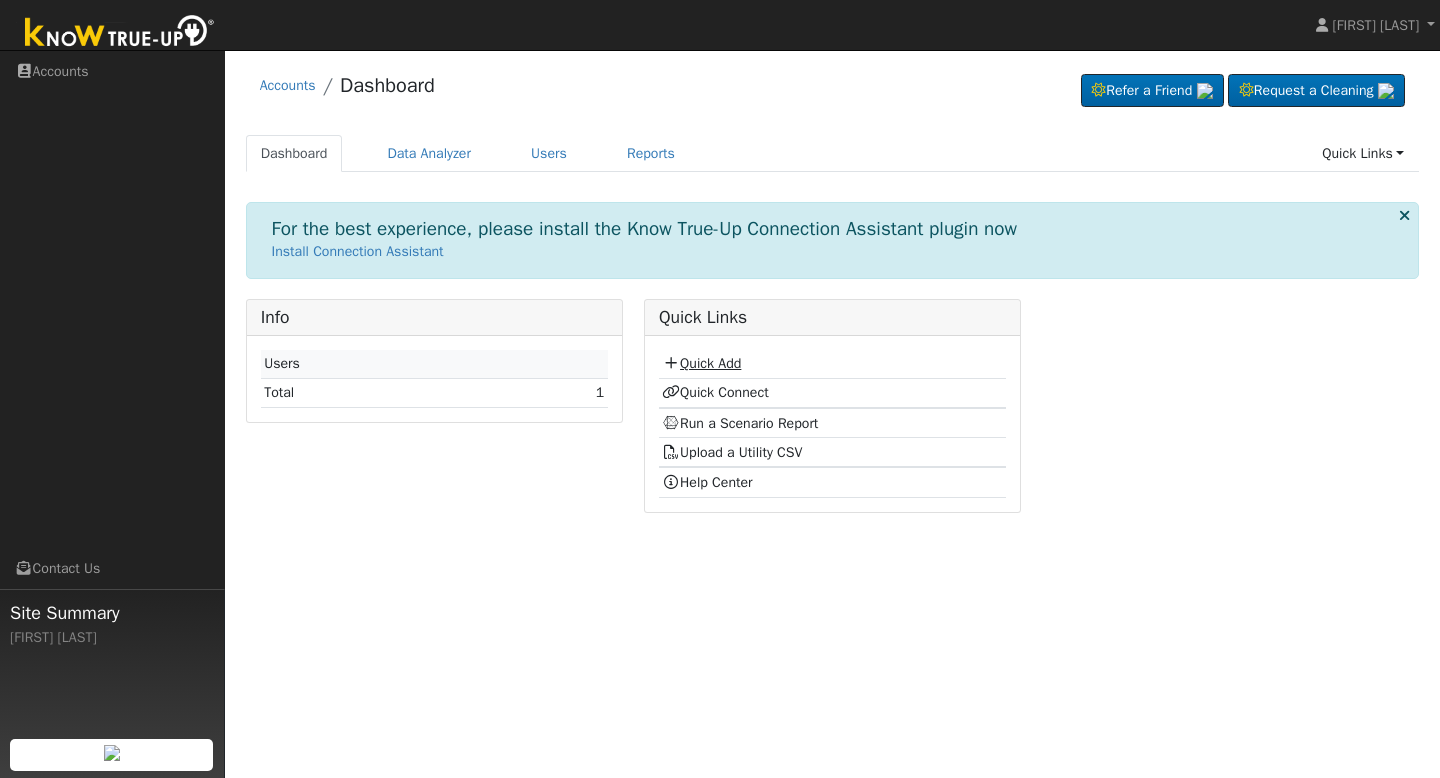 click on "Quick Add" at bounding box center [701, 363] 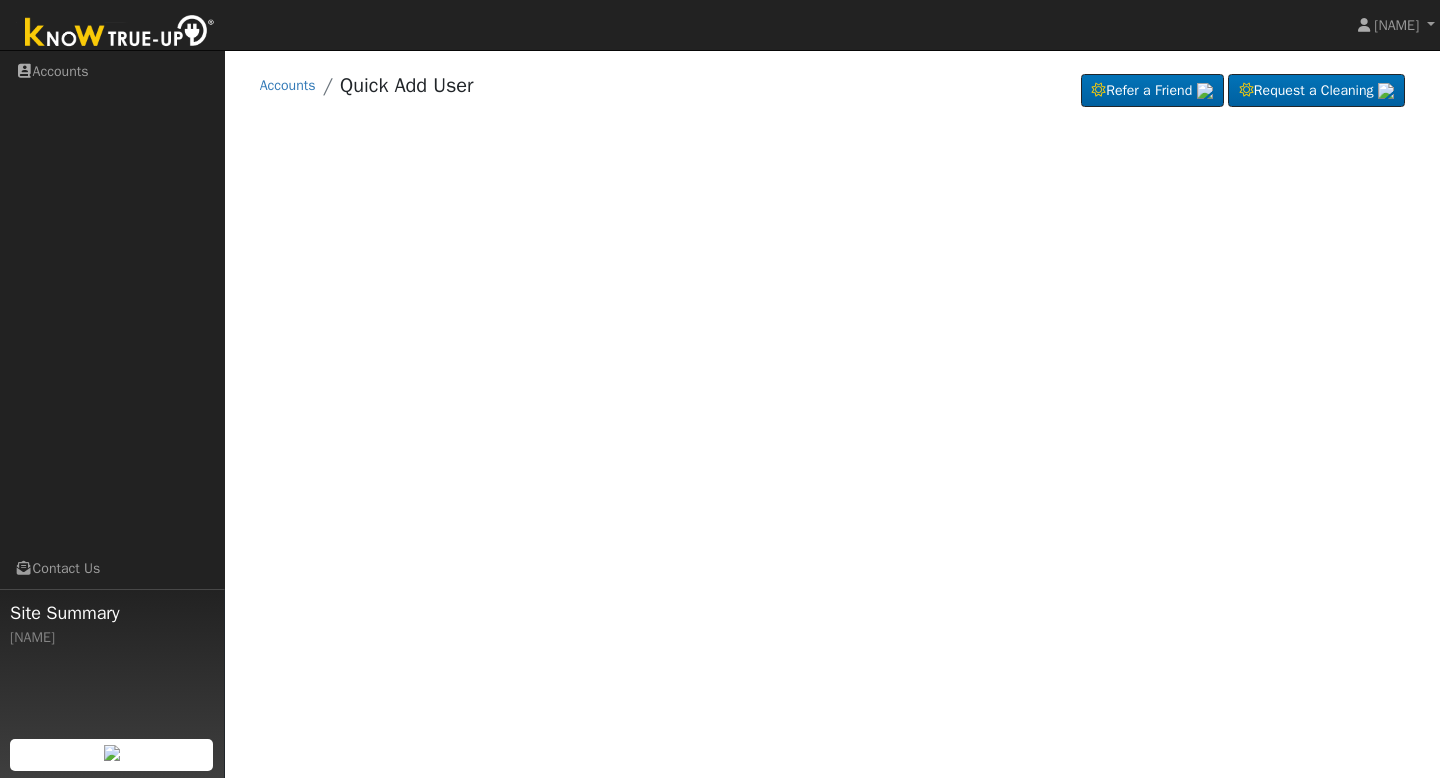 scroll, scrollTop: 0, scrollLeft: 0, axis: both 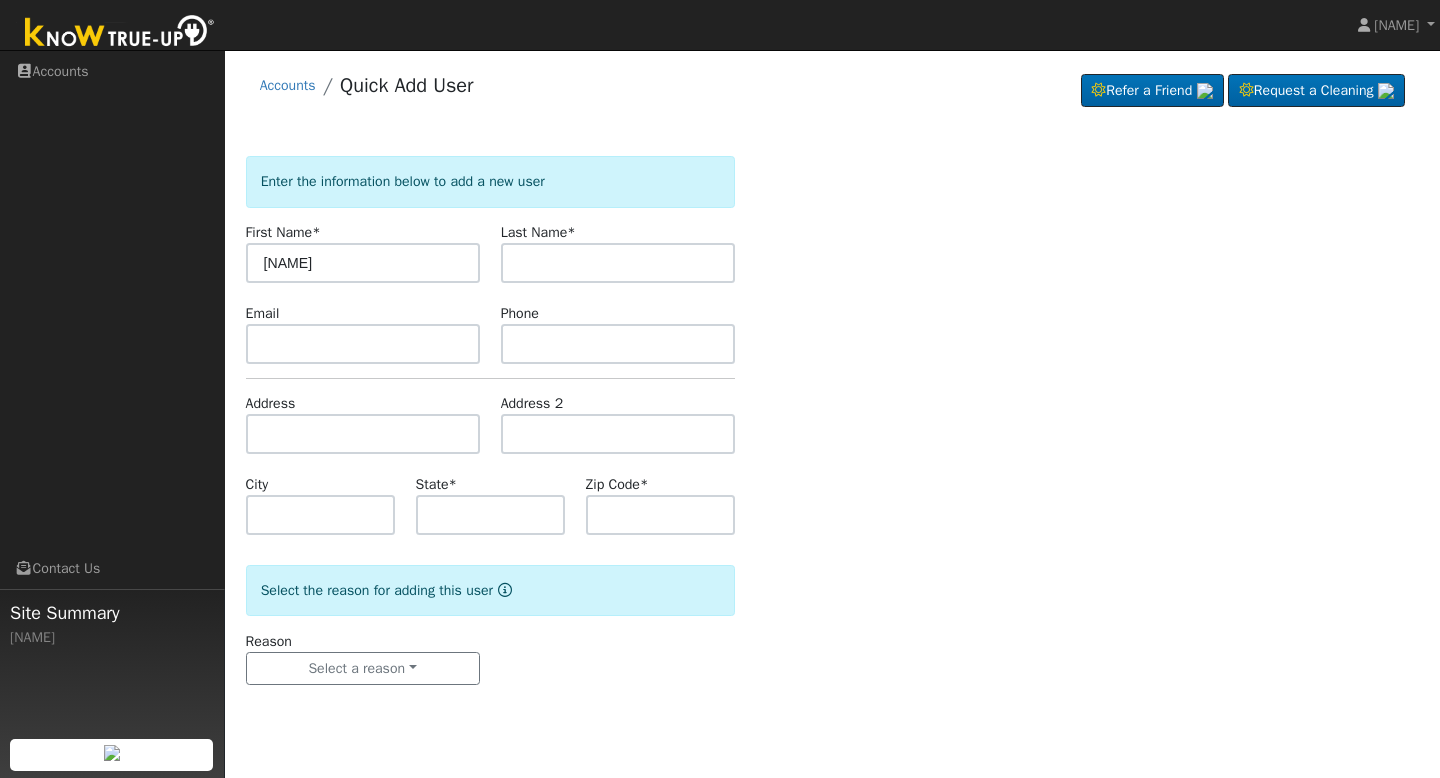 type on "[NAME]" 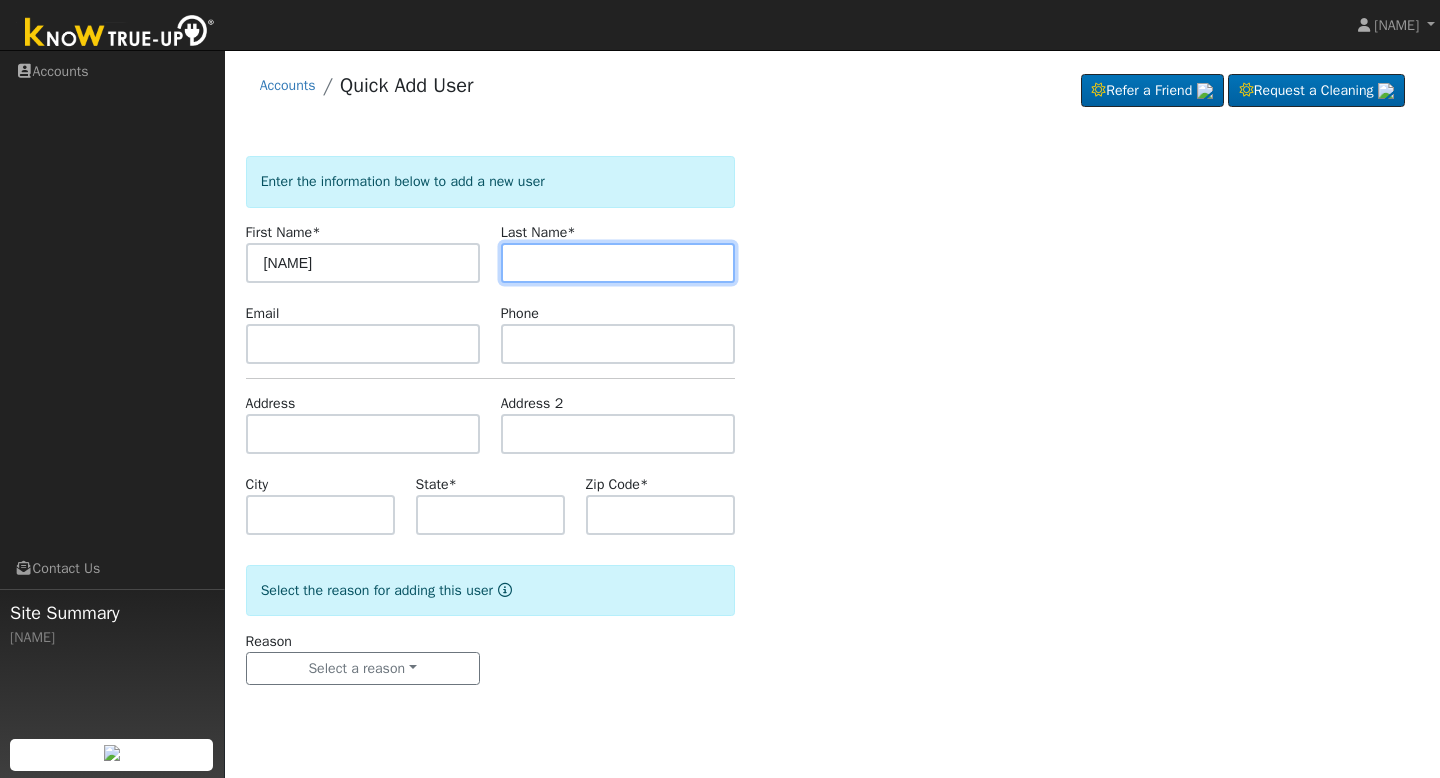 click at bounding box center [618, 263] 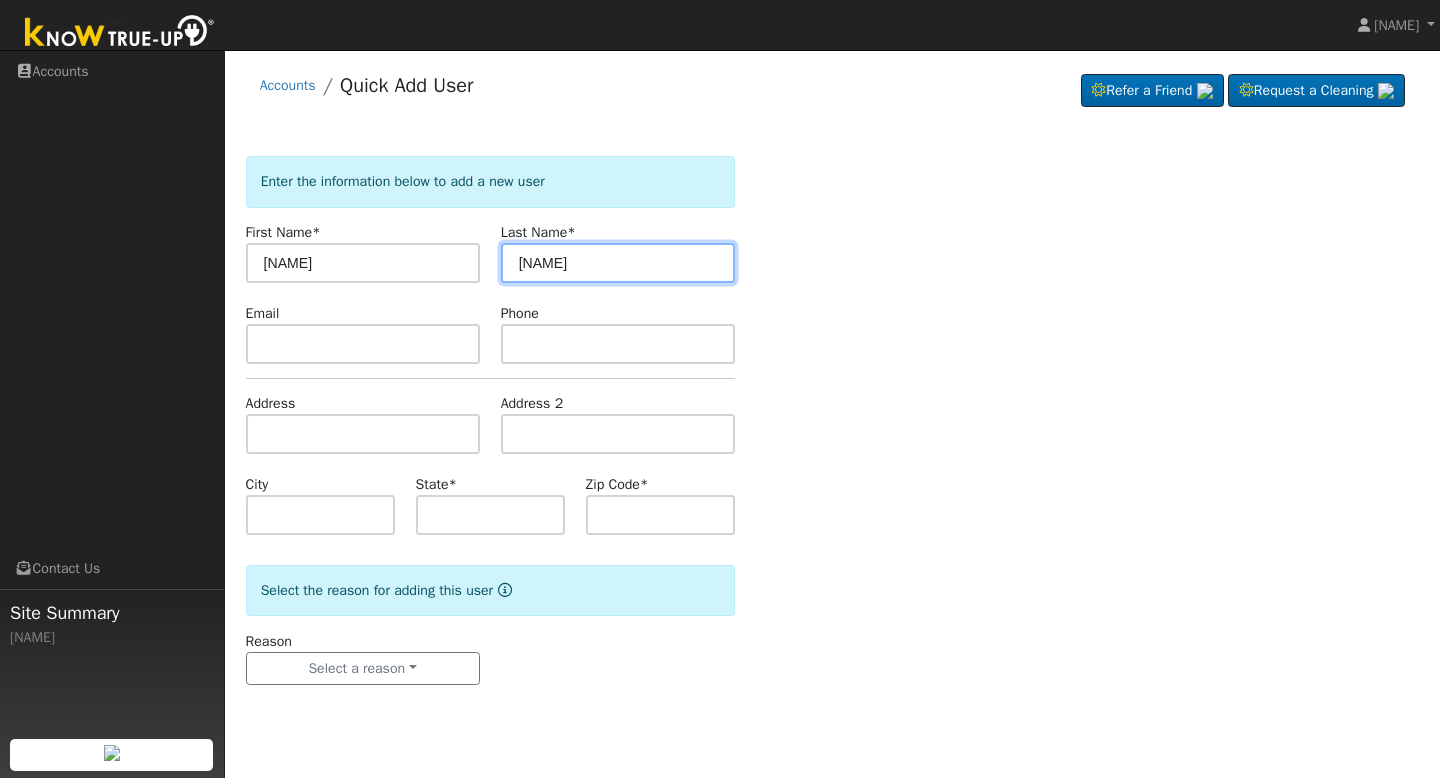 type on "[NAME]" 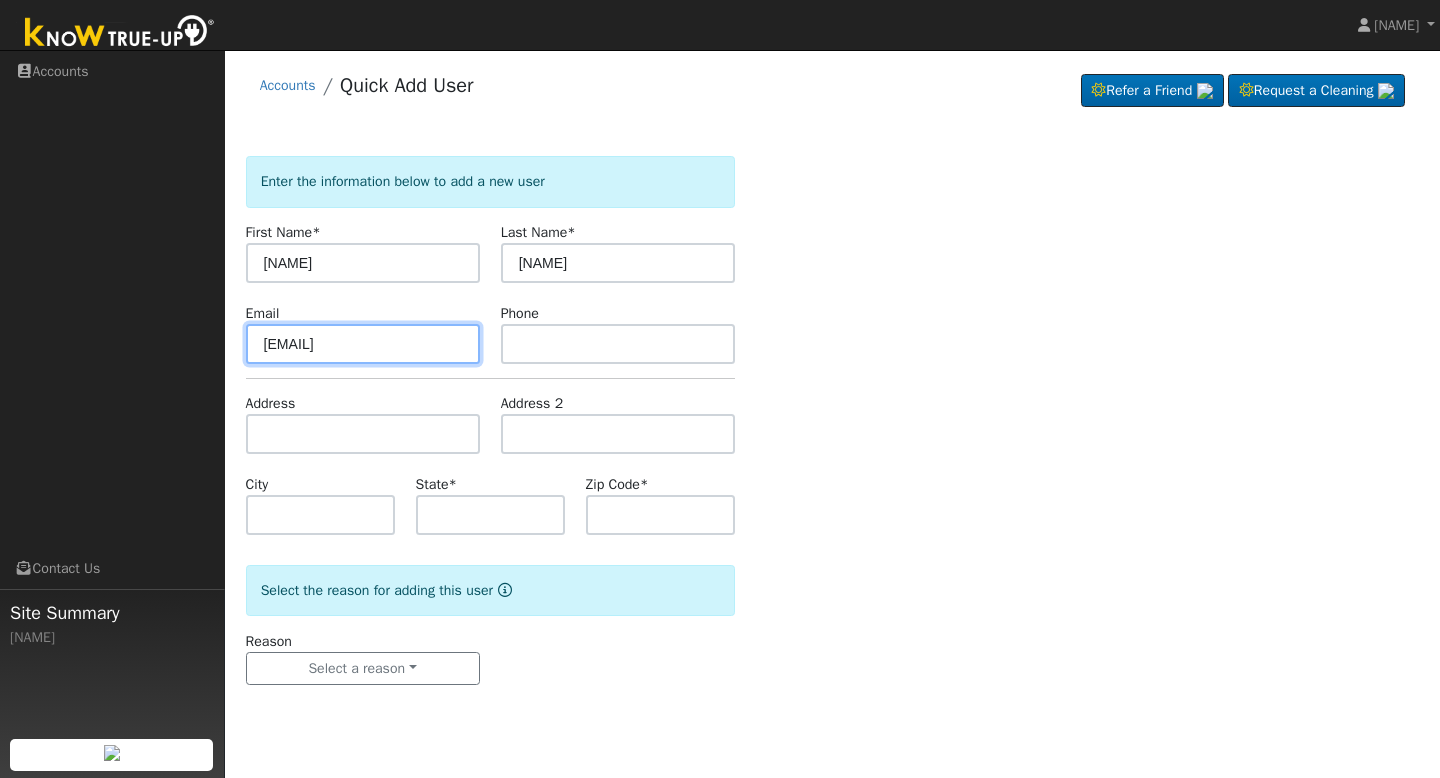 type on "[EMAIL]" 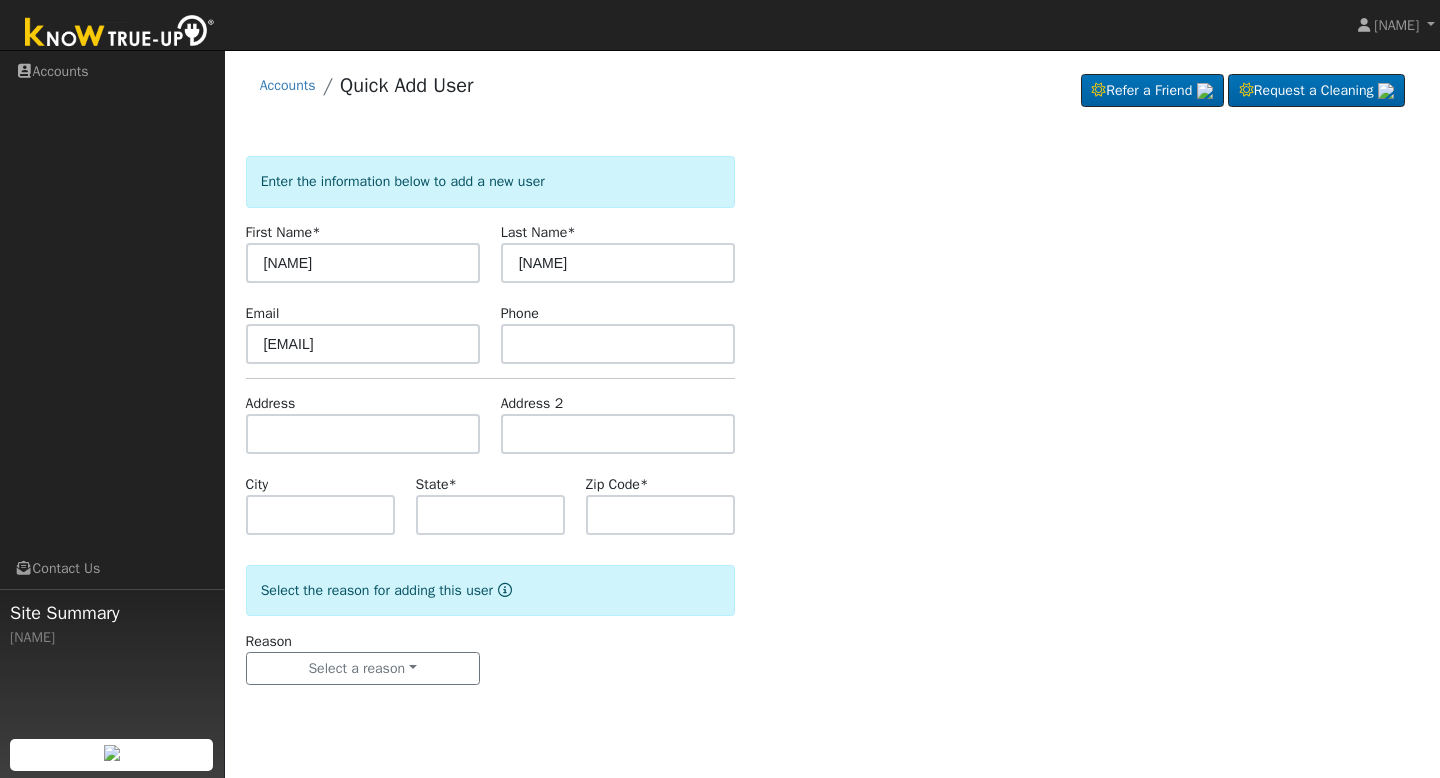 click on "Enter the information below to add a new user First Name  * [NAME] Last Name  * [NAME] Email [EMAIL] Phone [PHONE] Address Address 2 City [CITY] State  * [STATE] Zip Code  * [ZIP]  Select the reason for adding this user  Reason Select a reason New lead New customer adding solar New customer has solar Settings Salesperson [NAME] Requested Utility [UTILITY] Requested Inverter Enable Access Email Notifications No Emails No Emails Weekly Emails Monthly Emails" 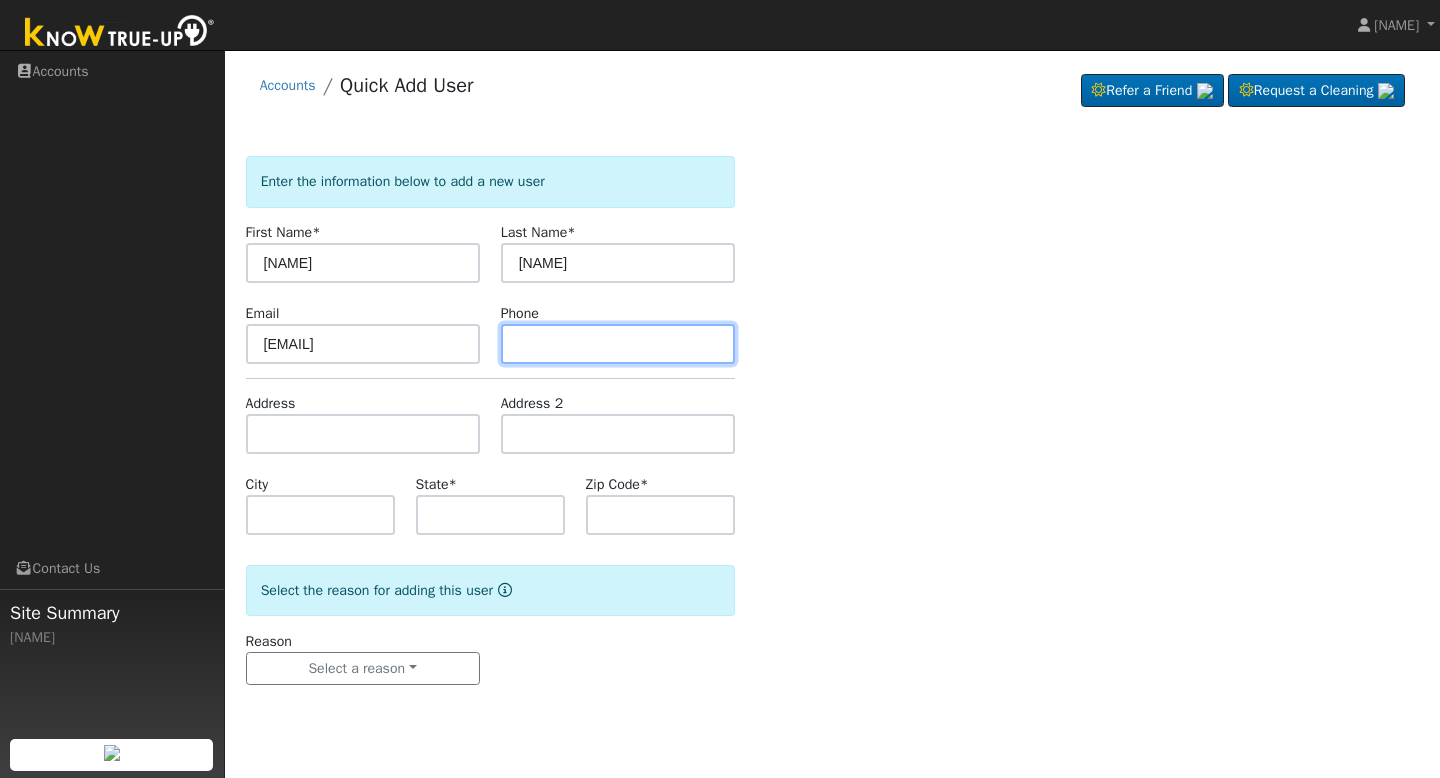 click at bounding box center [618, 344] 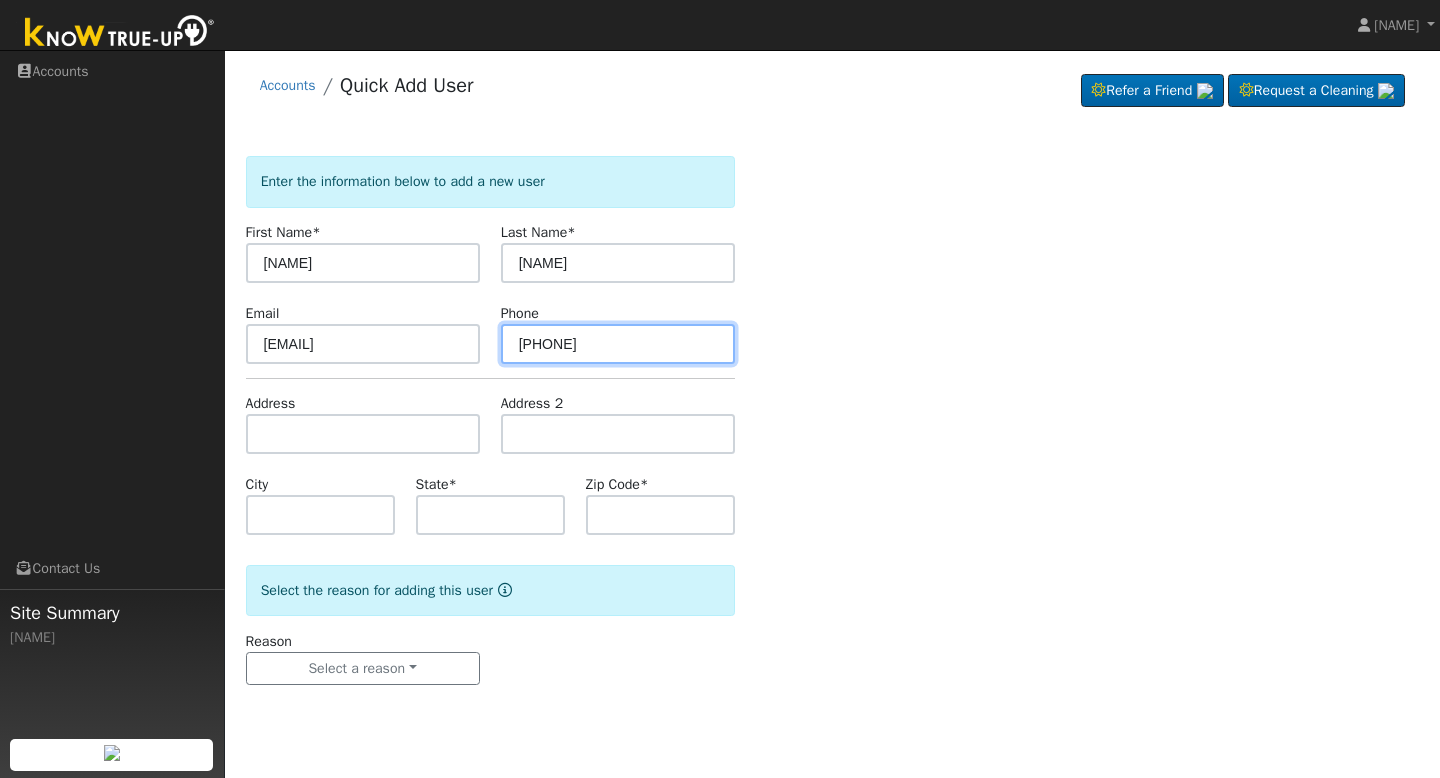 type on "[PHONE]" 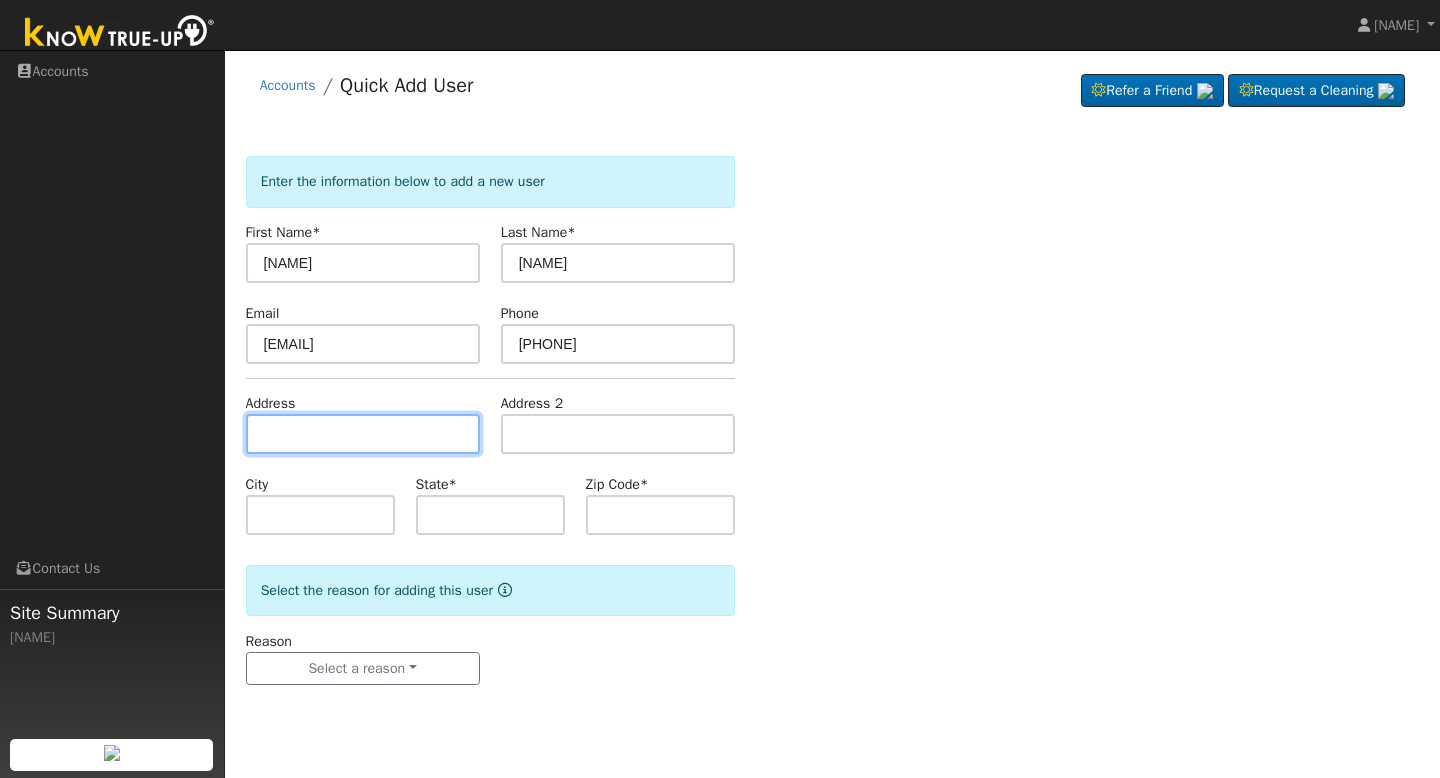 click at bounding box center [363, 434] 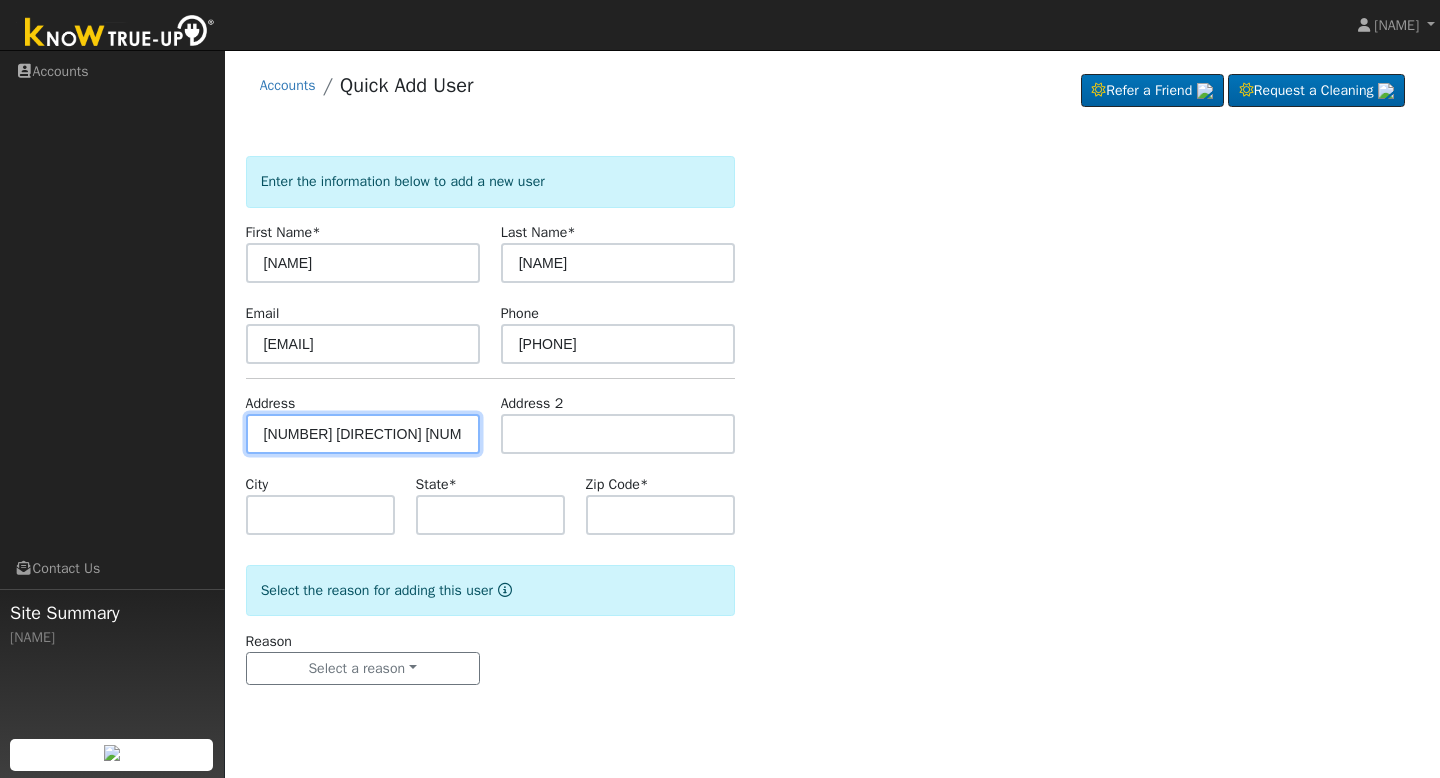 type on "[NUMBER] [DIRECTION] [NUMBER] [STREET]" 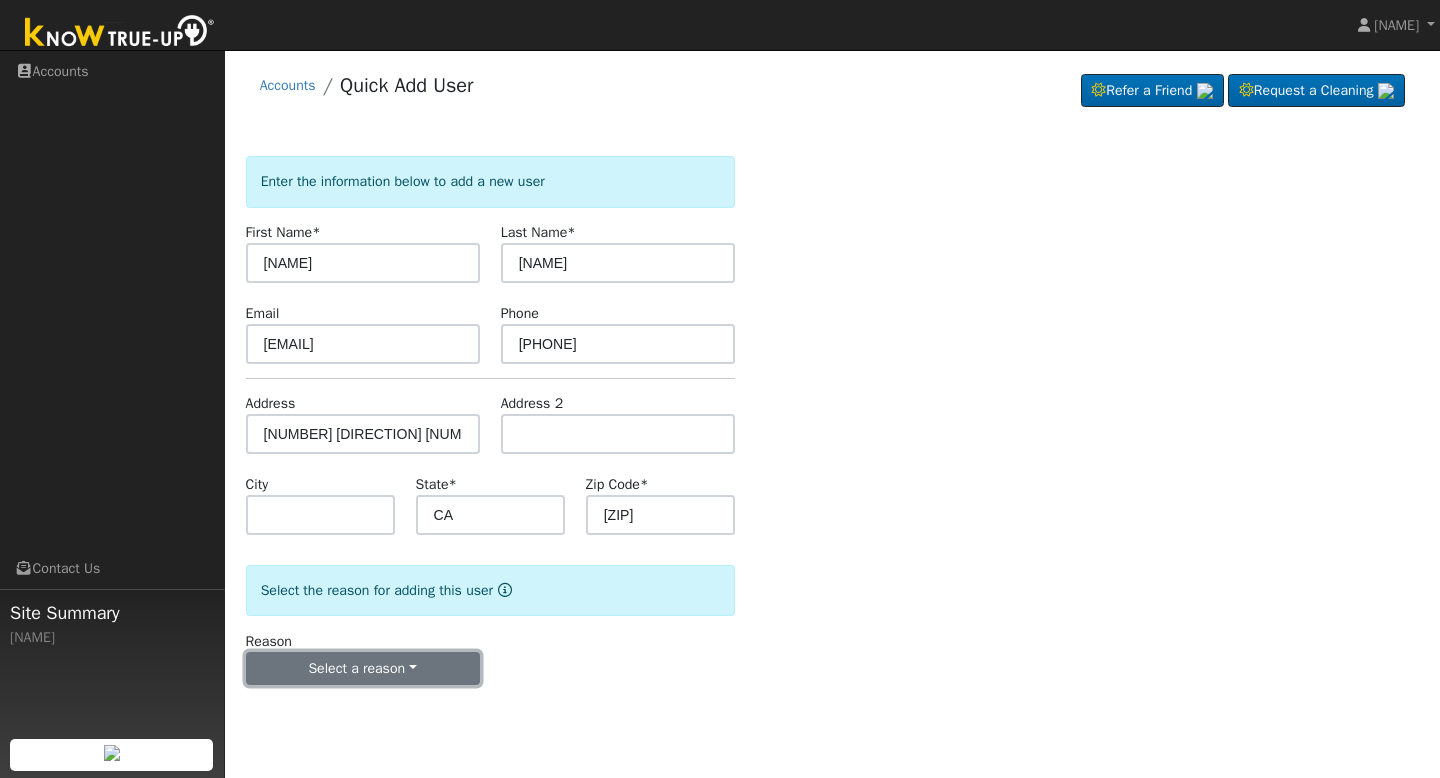 click on "Select a reason" at bounding box center (363, 669) 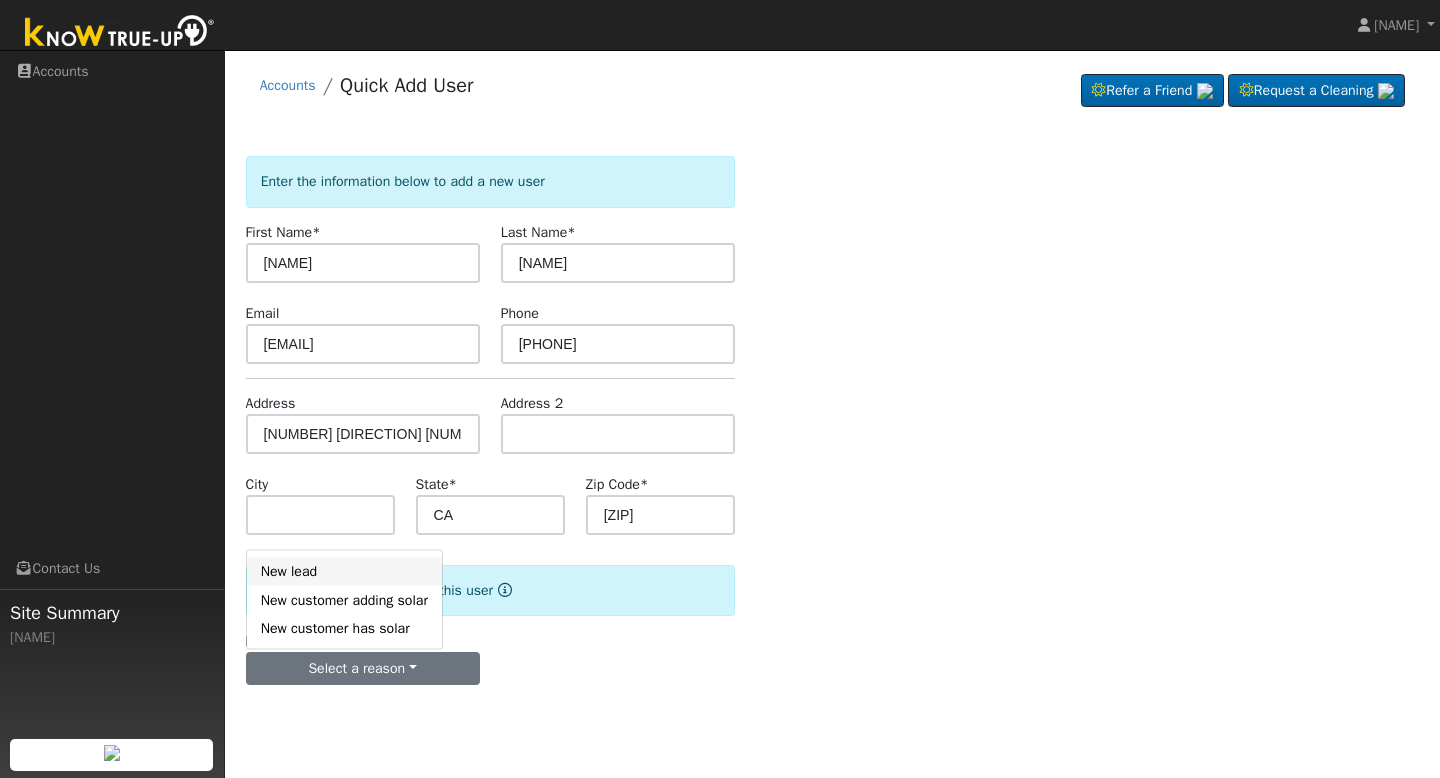 click on "New lead" at bounding box center (344, 571) 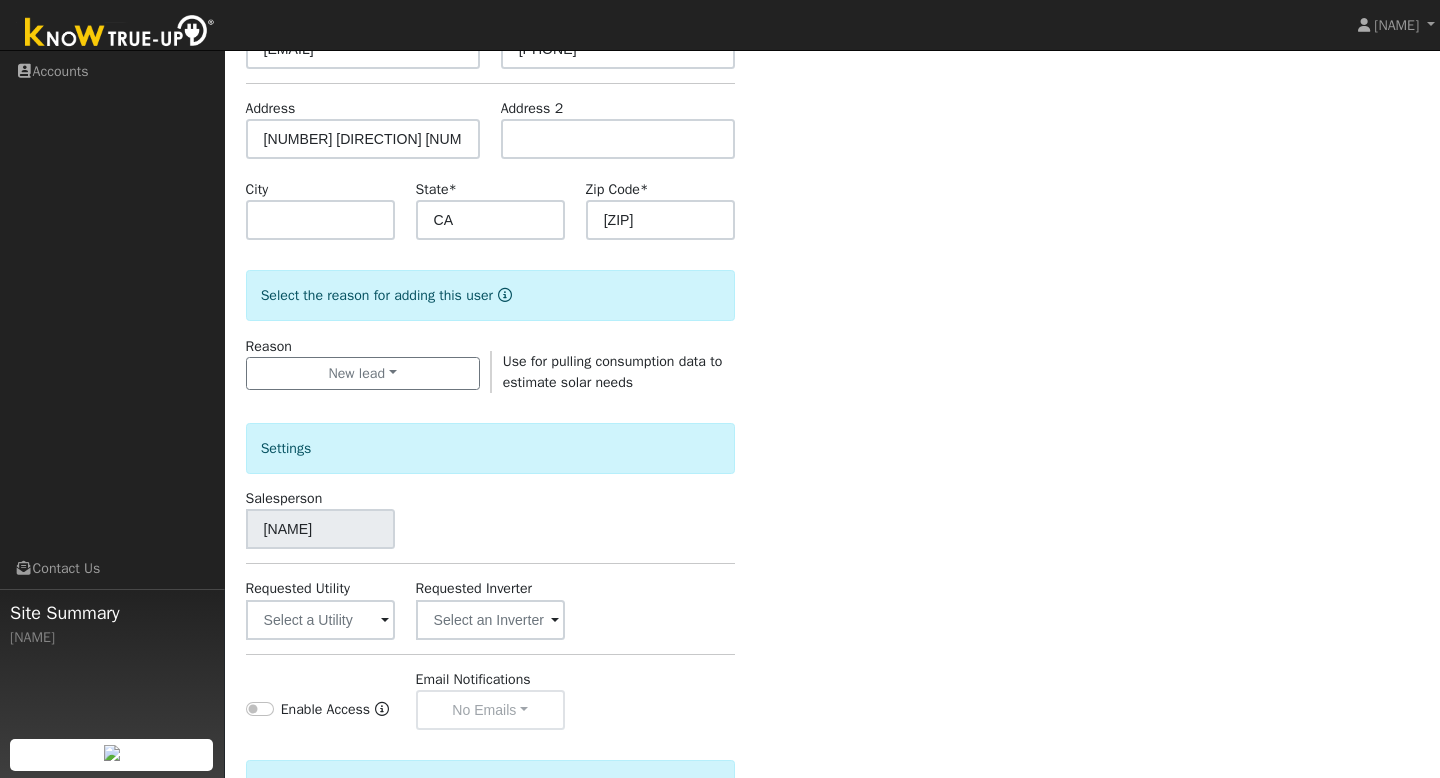 scroll, scrollTop: 471, scrollLeft: 0, axis: vertical 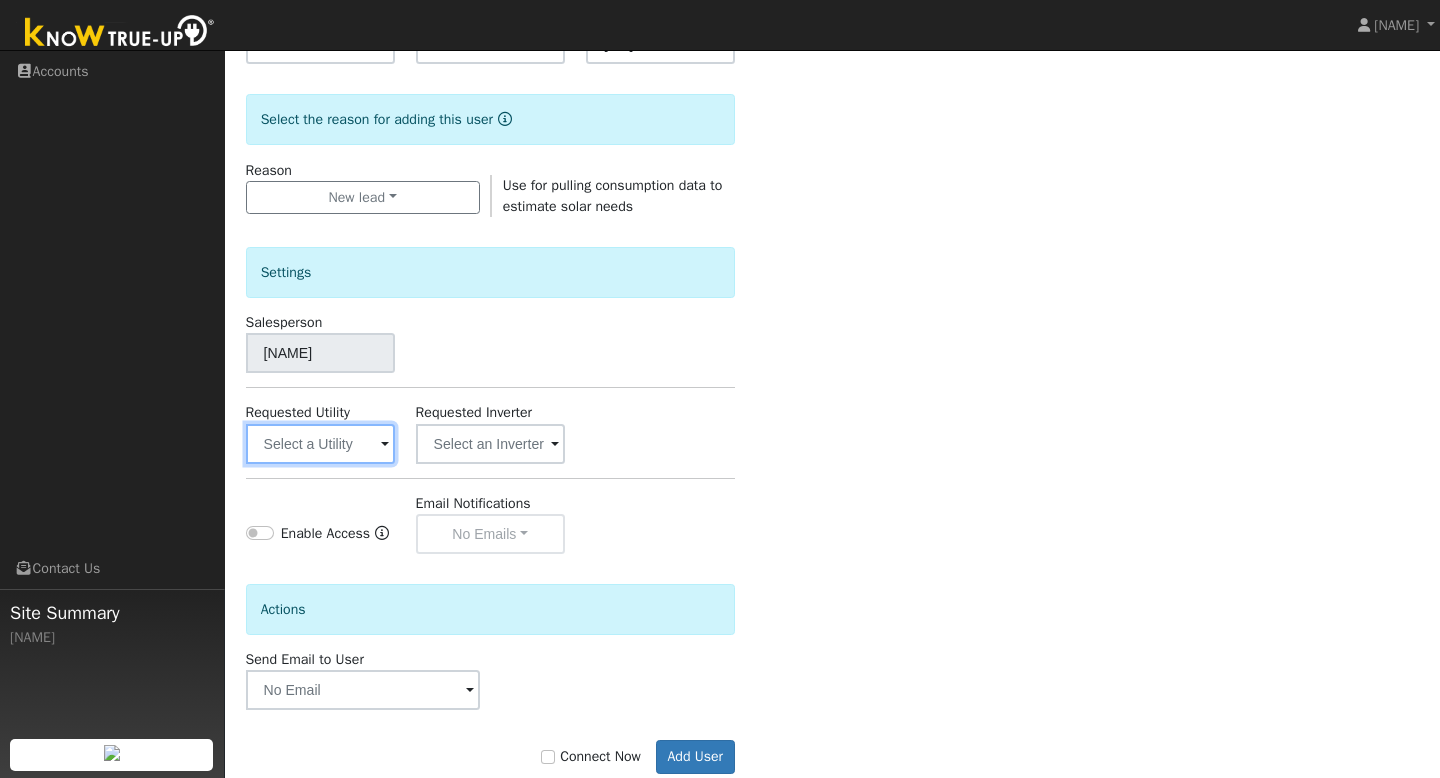 click at bounding box center [320, 444] 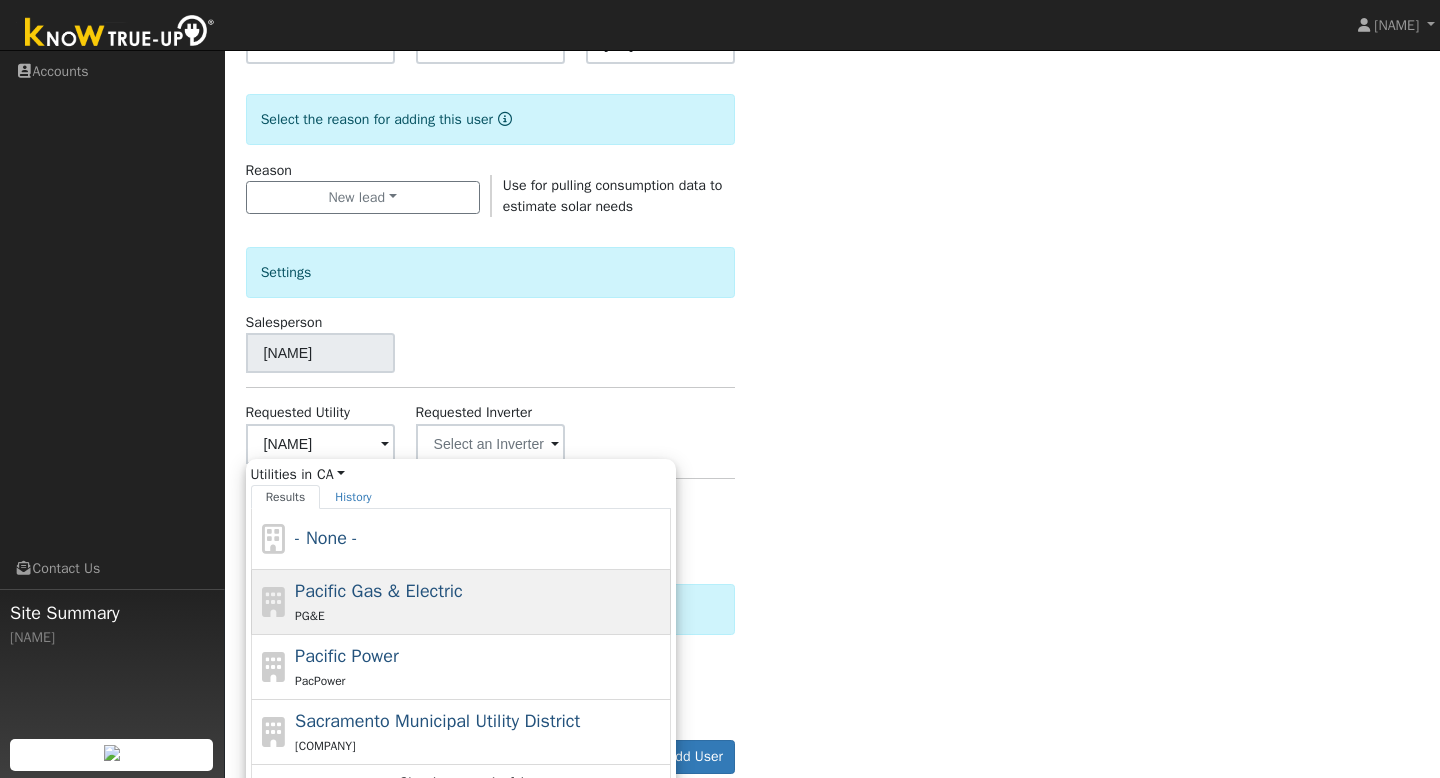click on "Pacific Gas & Electric" at bounding box center [379, 591] 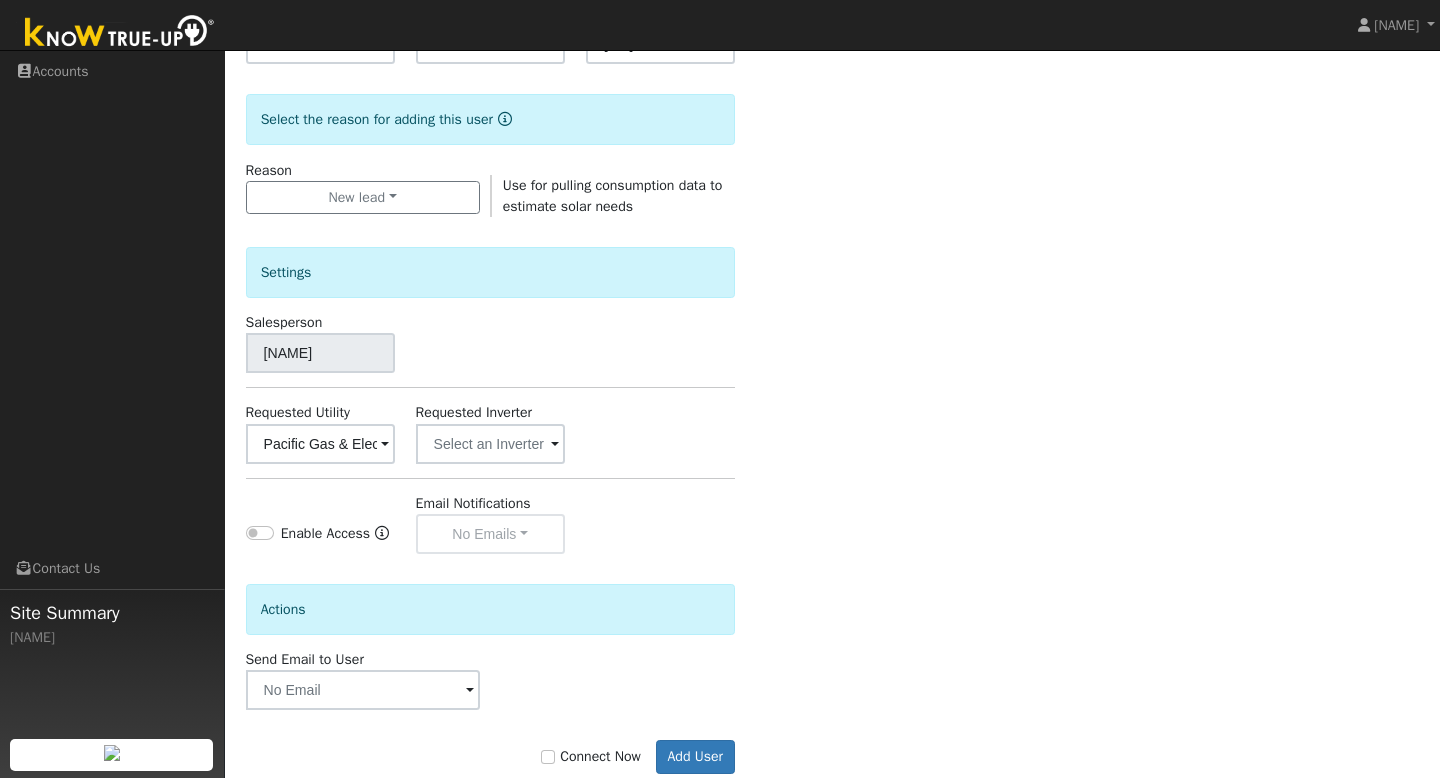 scroll, scrollTop: 517, scrollLeft: 0, axis: vertical 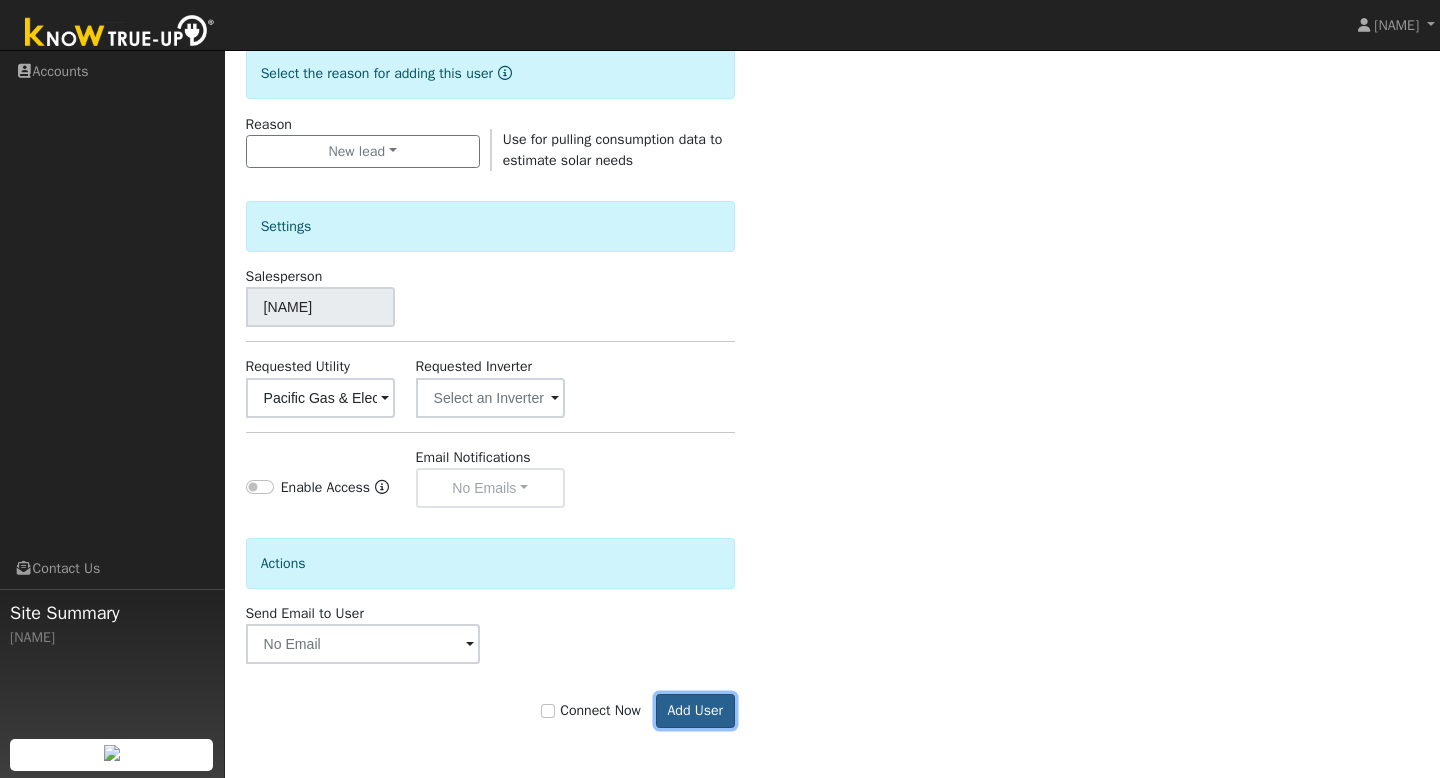 click on "Add User" at bounding box center [695, 711] 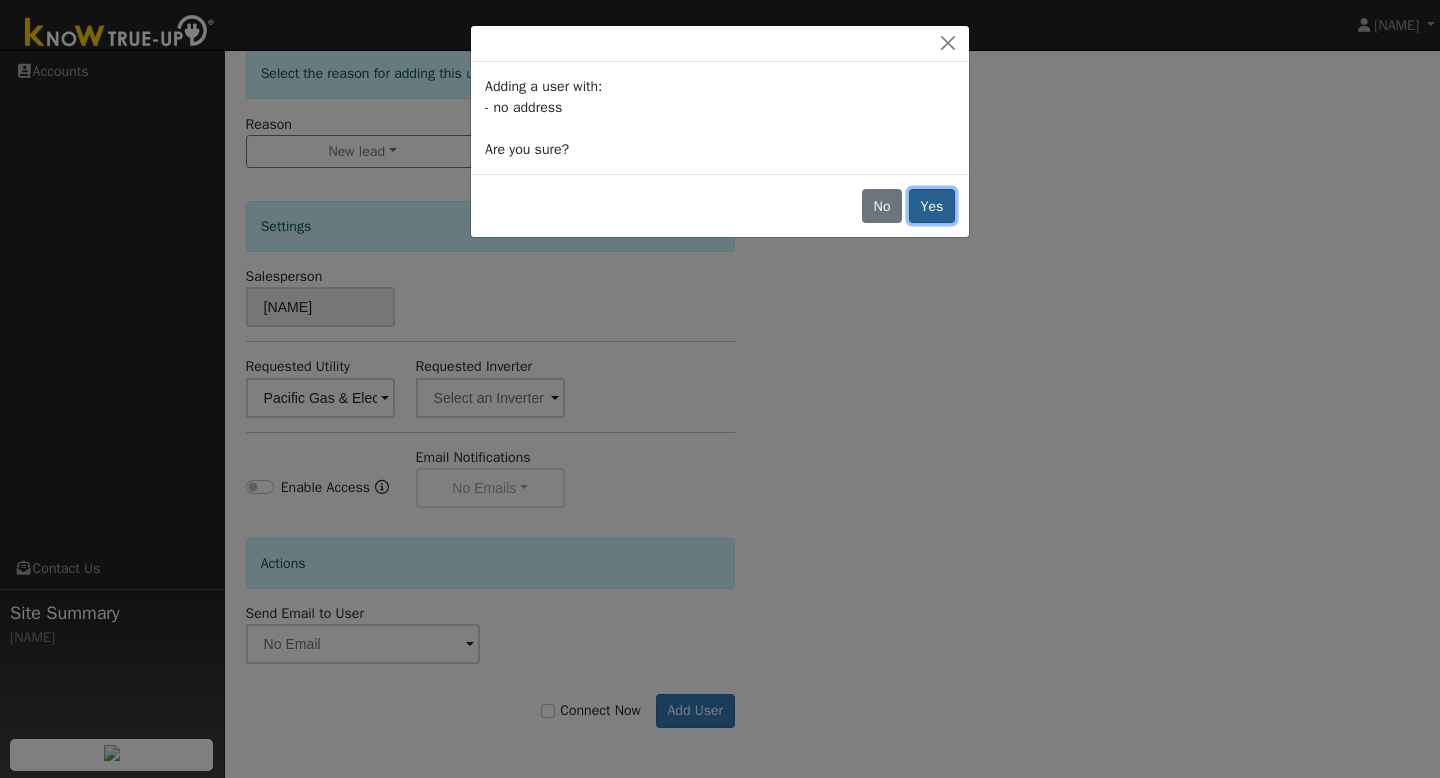 click on "Yes" at bounding box center (932, 206) 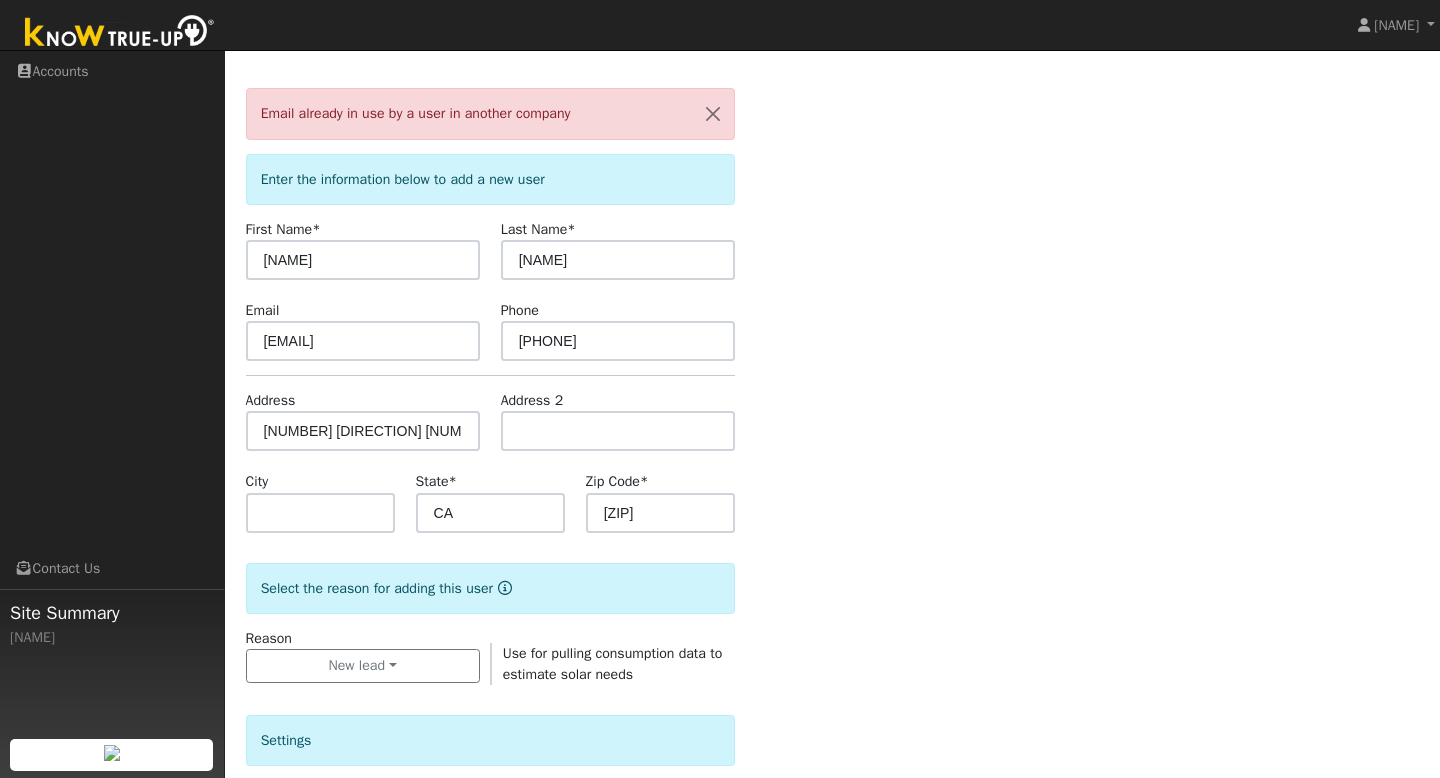 scroll, scrollTop: 75, scrollLeft: 0, axis: vertical 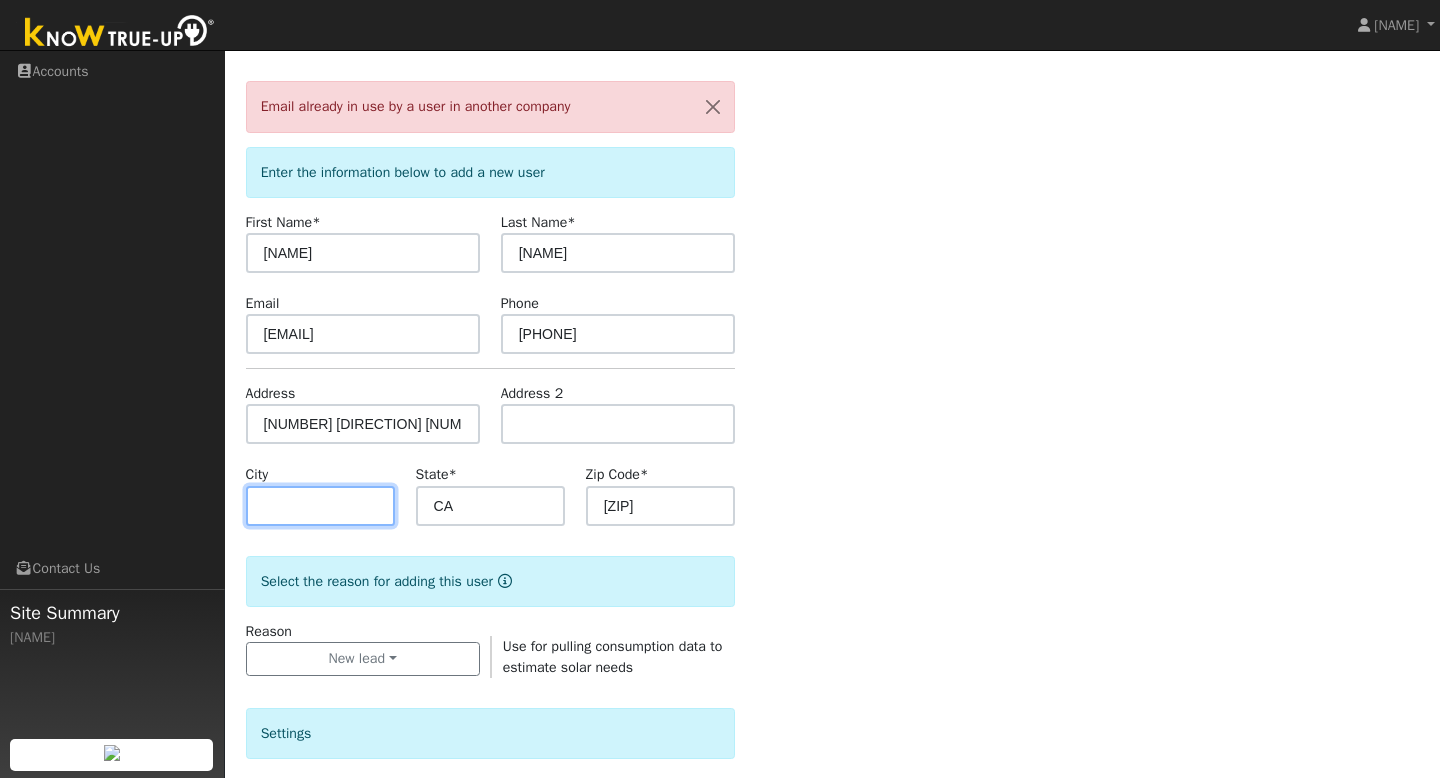click at bounding box center (320, 506) 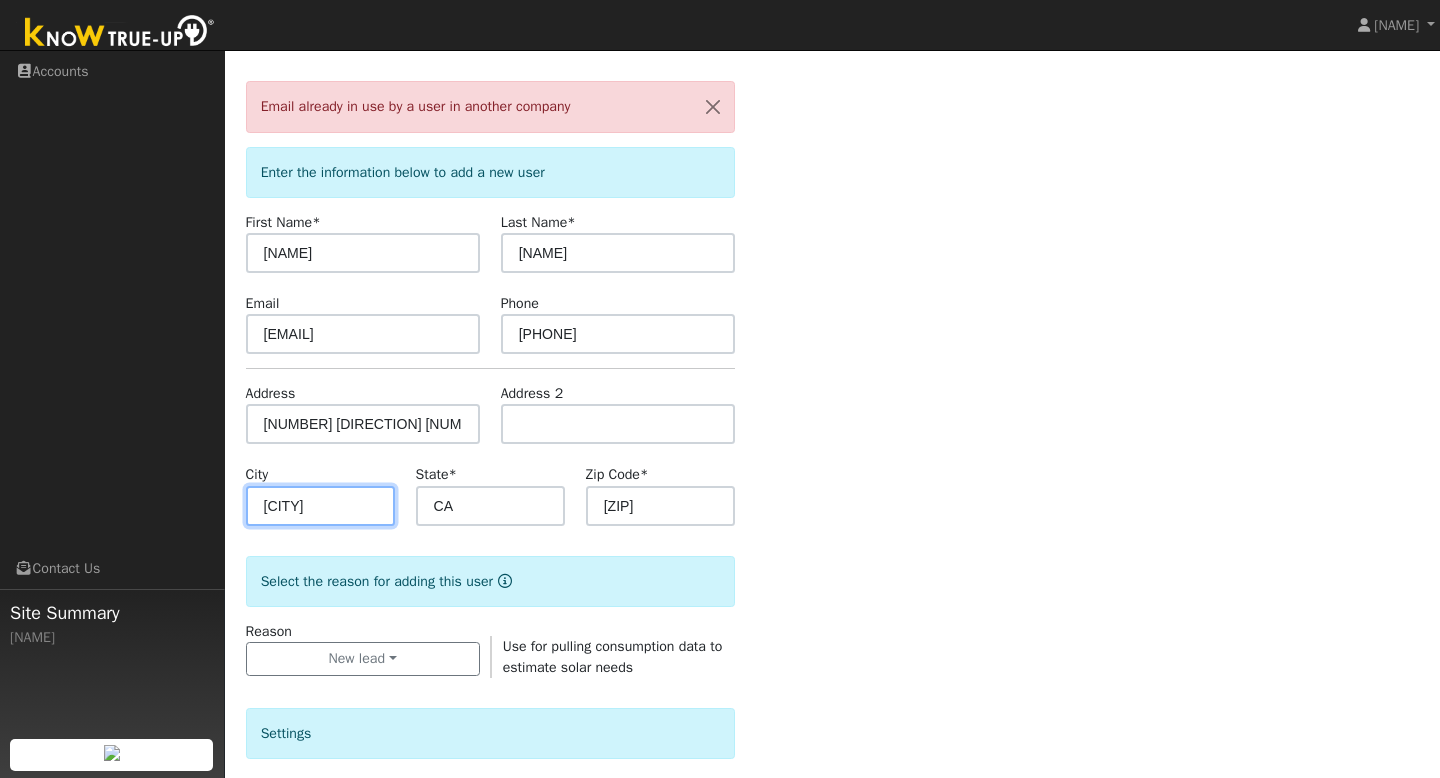 type on "Parlier" 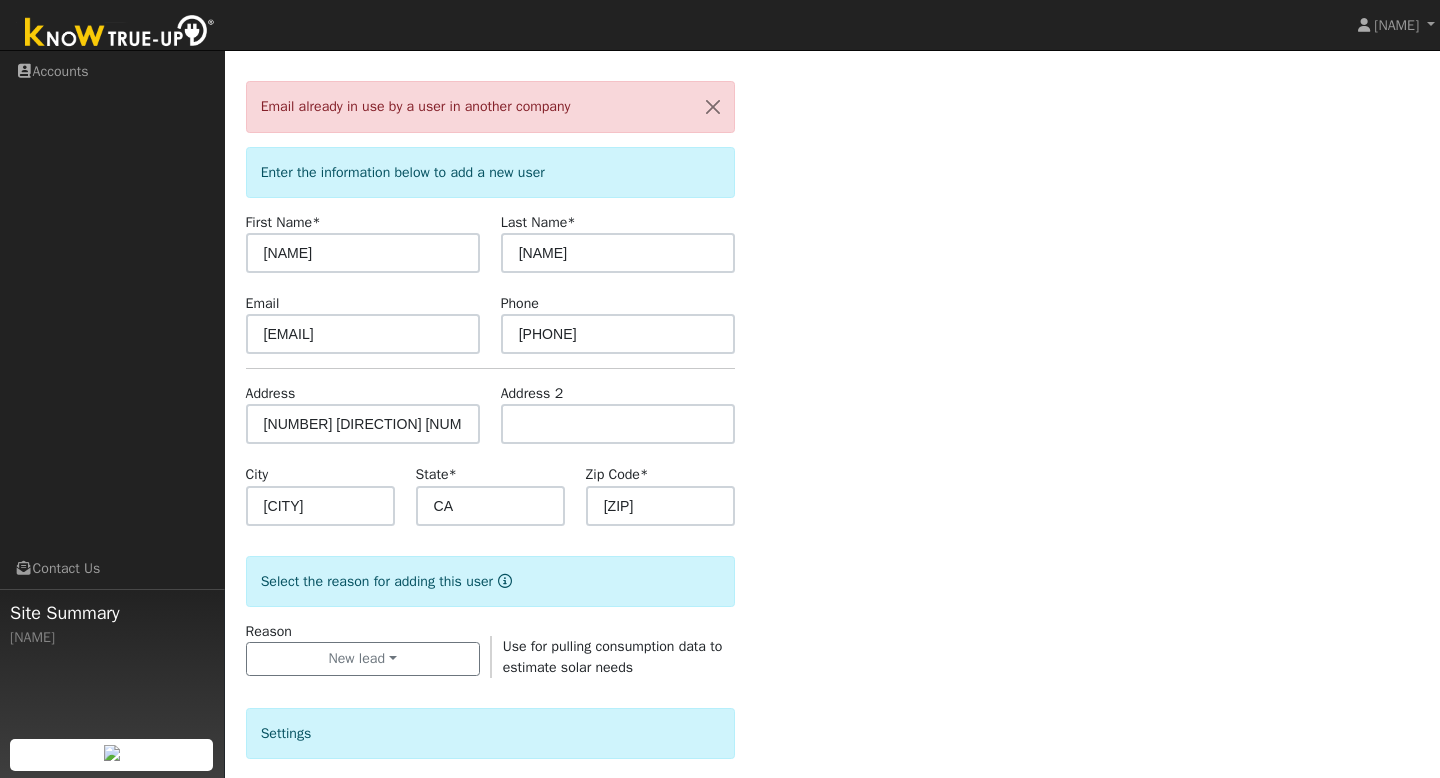 click on "Email already in use by a user in another company Enter the information below to add a new user First Name  * antonio Last Name  * pimentel Email antonio@gmail.com Phone 5595319599 Address 13650 East 2nd Street Address 2 City Parlier State  * CA Zip Code  * 93648  Select the reason for adding this user  Reason New lead New lead New customer adding solar New customer has solar Use for pulling consumption data to estimate solar needs Settings Salesperson Juan Ochoa Requested Utility Pacific Gas & Electric Requested Inverter Enable Access Email Notifications No Emails No Emails Weekly Emails Monthly Emails Actions Send Email to User Delete Email Template Are you sure you want to delete ? Cancel Delete Connect Now Add User Adding a user with: - no address Are you sure? No Yes" at bounding box center (833, 678) 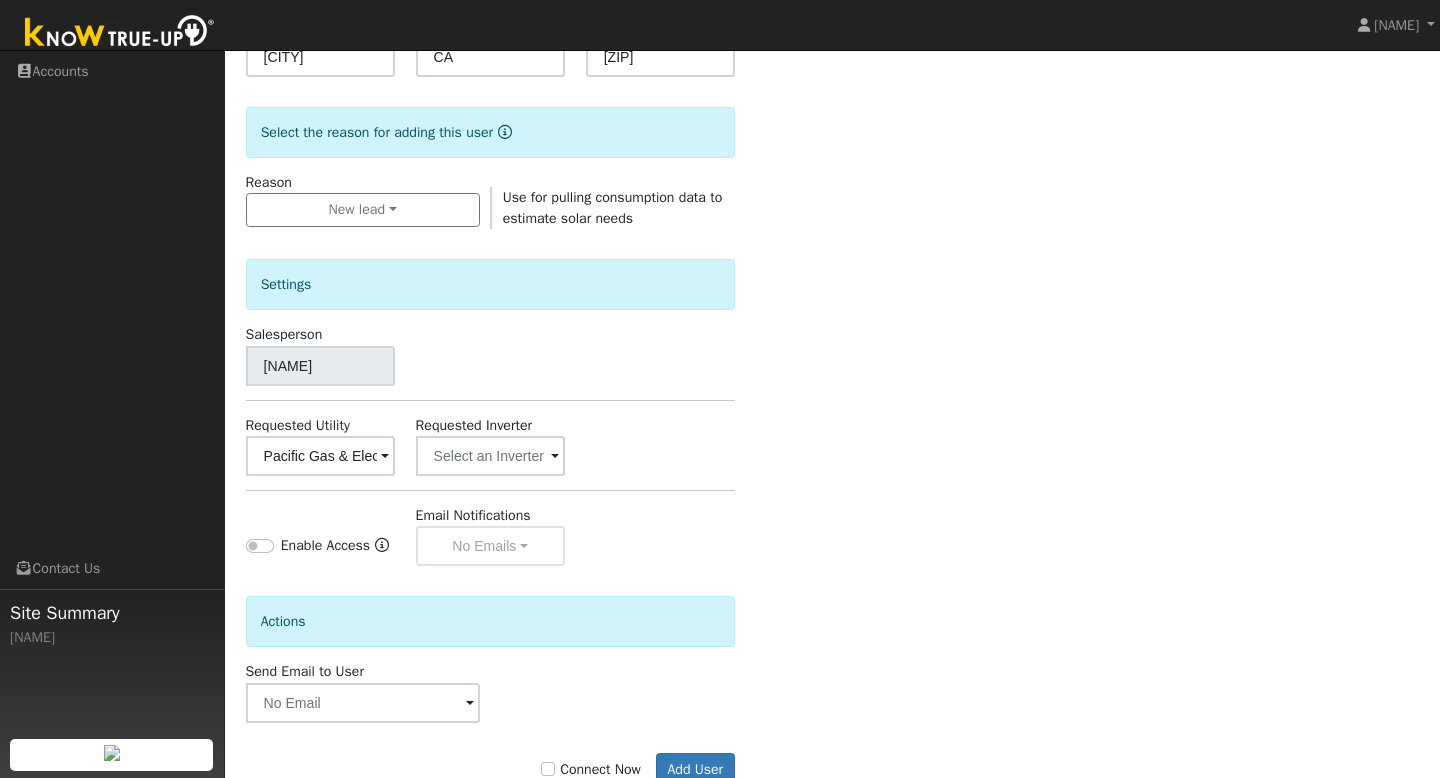 scroll, scrollTop: 582, scrollLeft: 0, axis: vertical 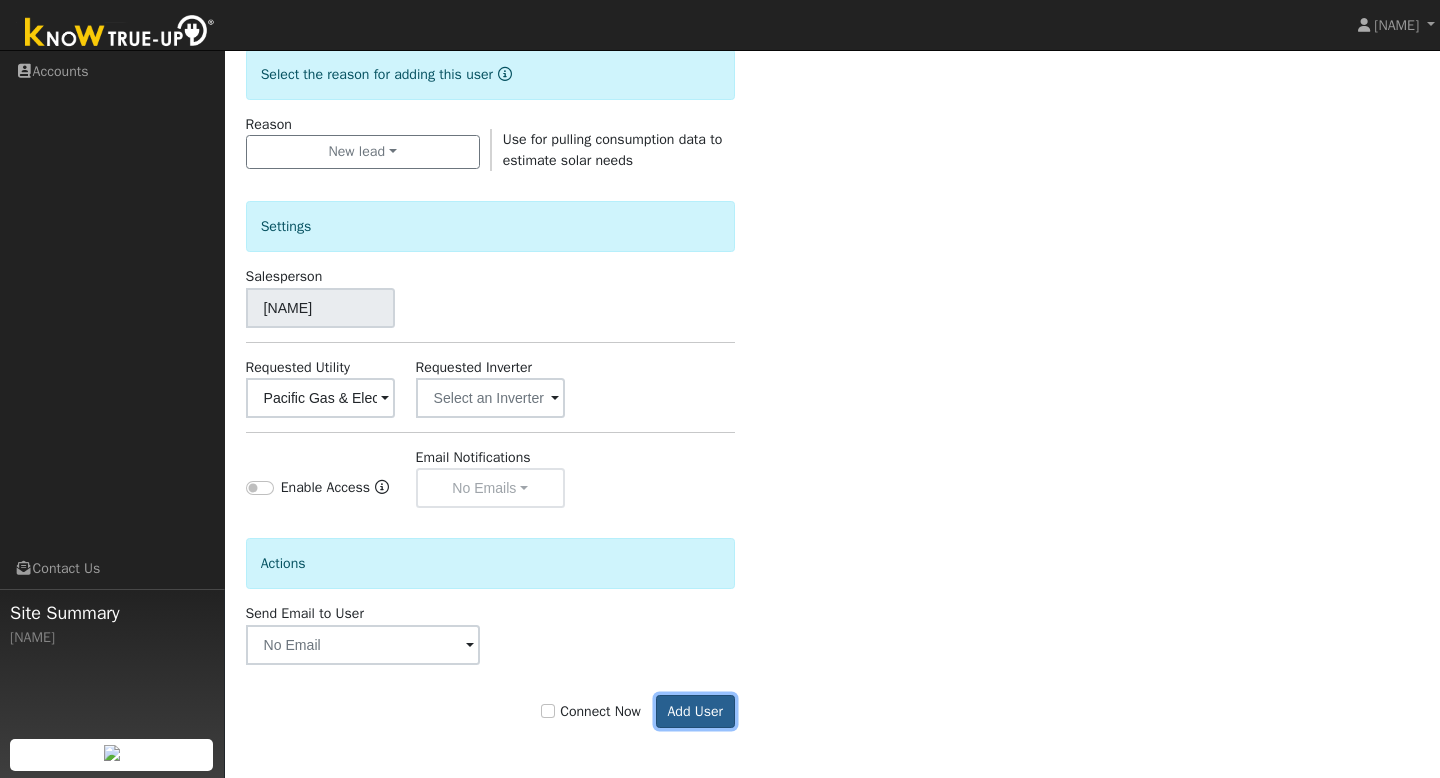 click on "Add User" at bounding box center [695, 712] 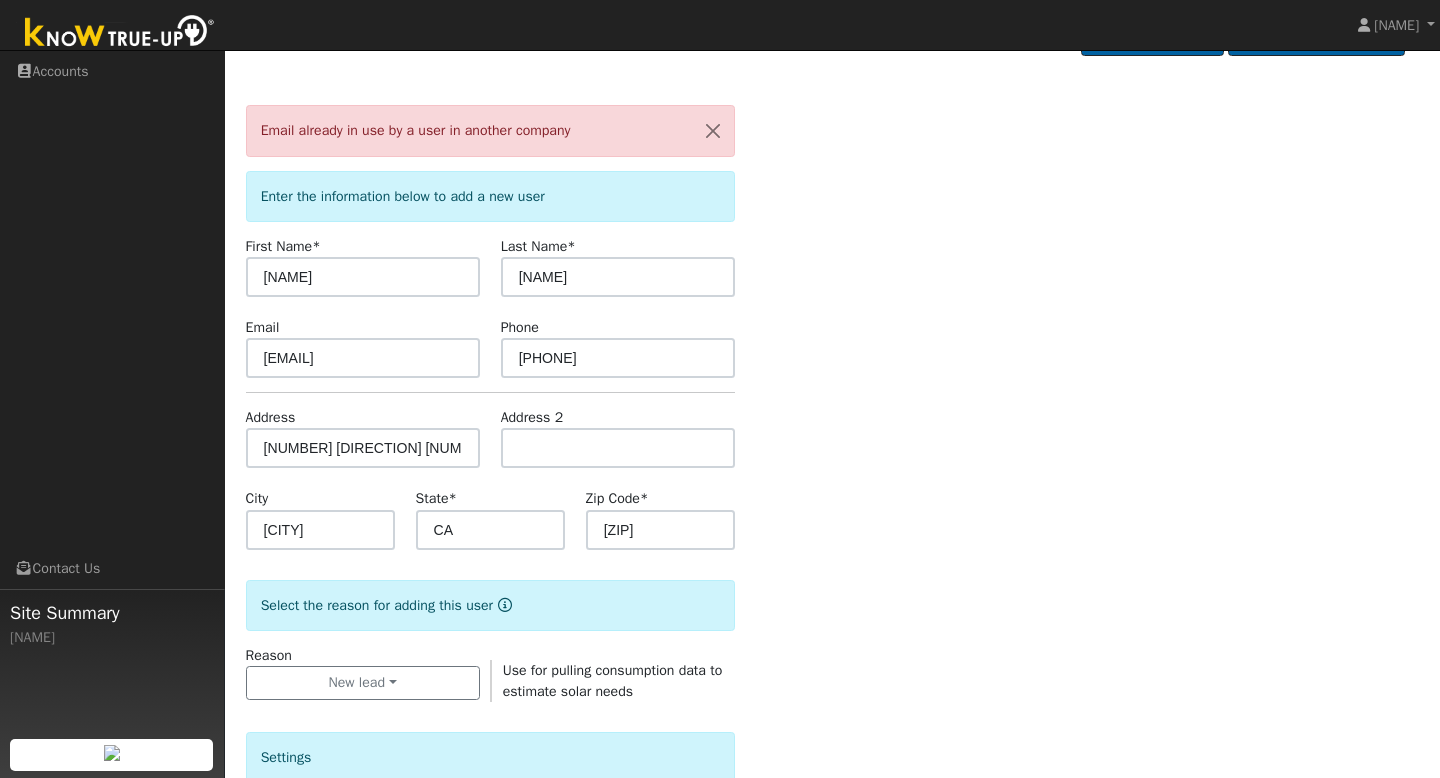 scroll, scrollTop: 0, scrollLeft: 0, axis: both 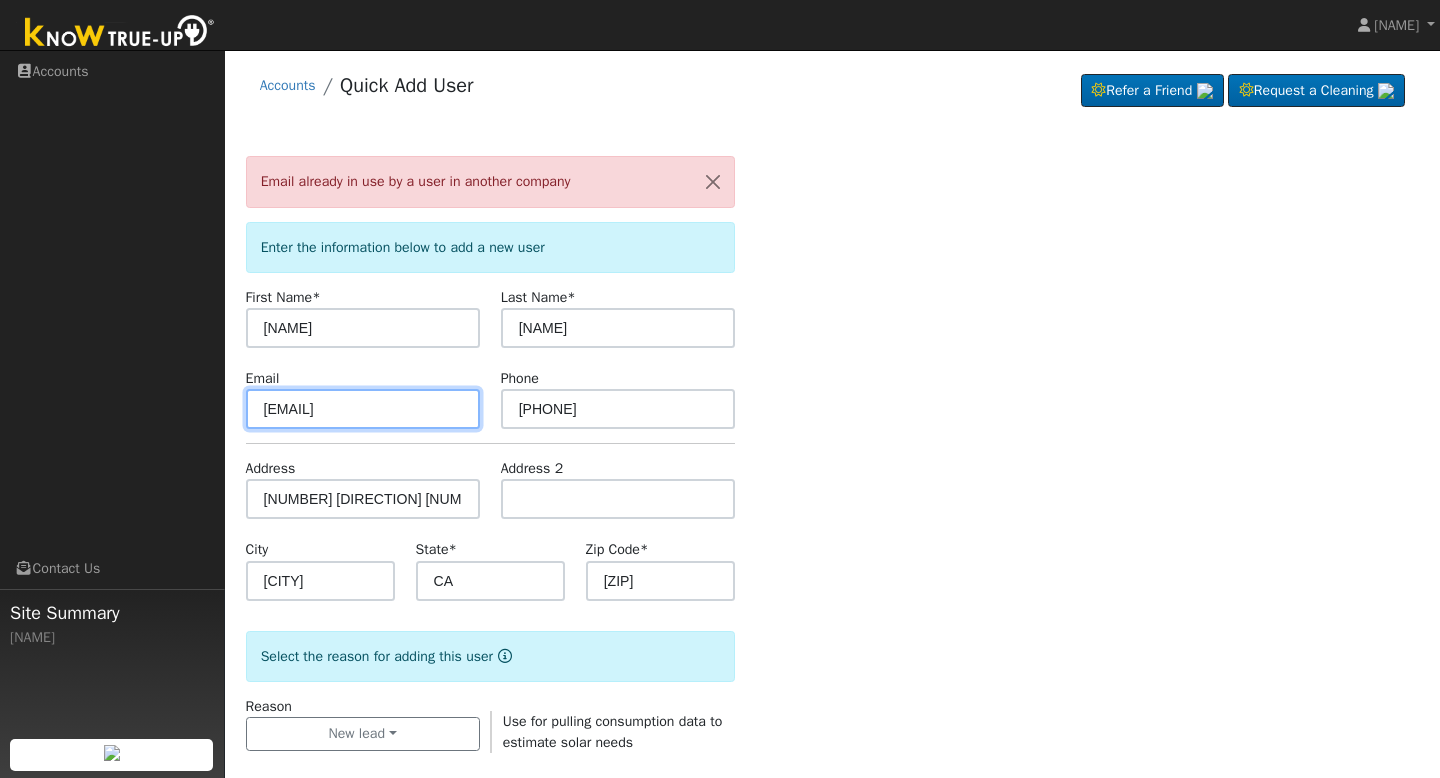 click on "antonio@gmail.com" at bounding box center (363, 409) 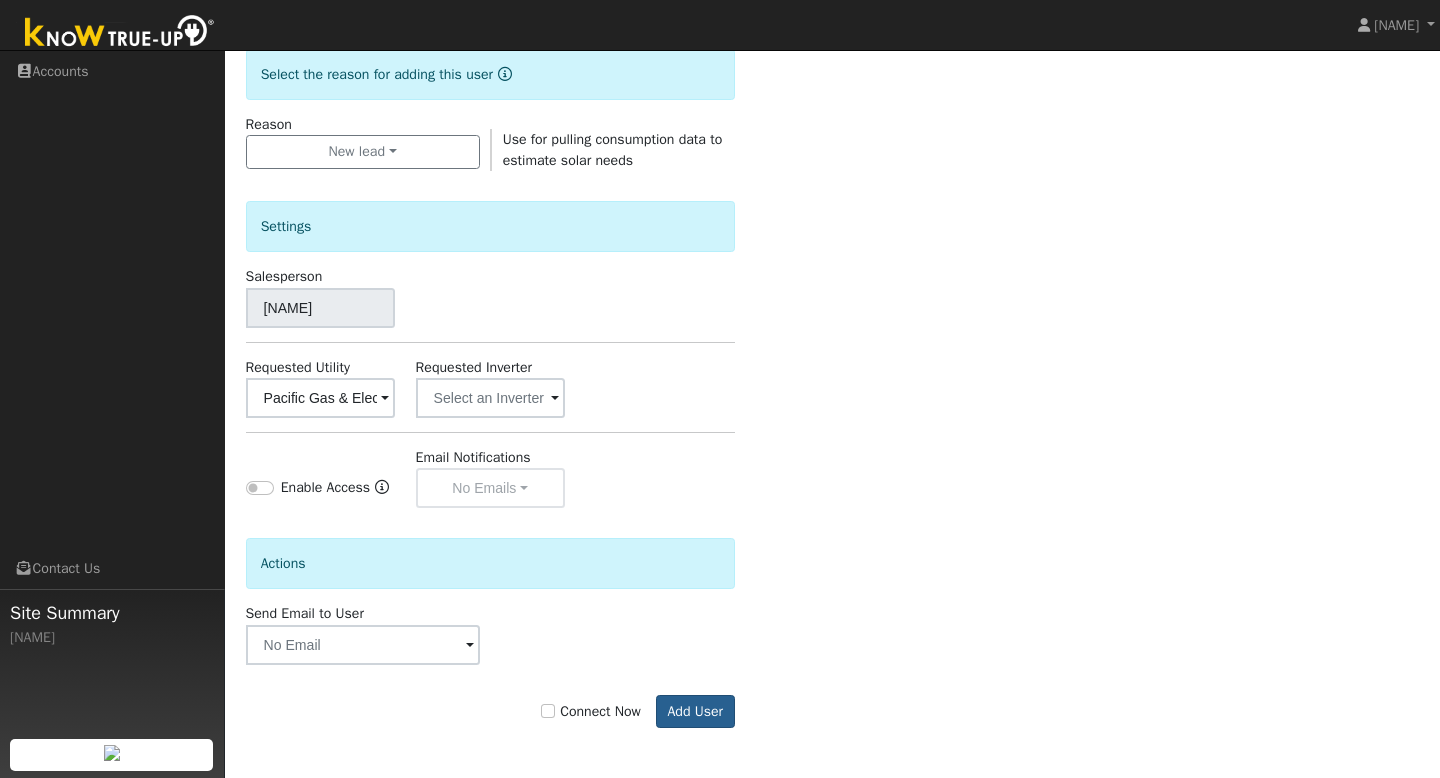 type on "[EMAIL]" 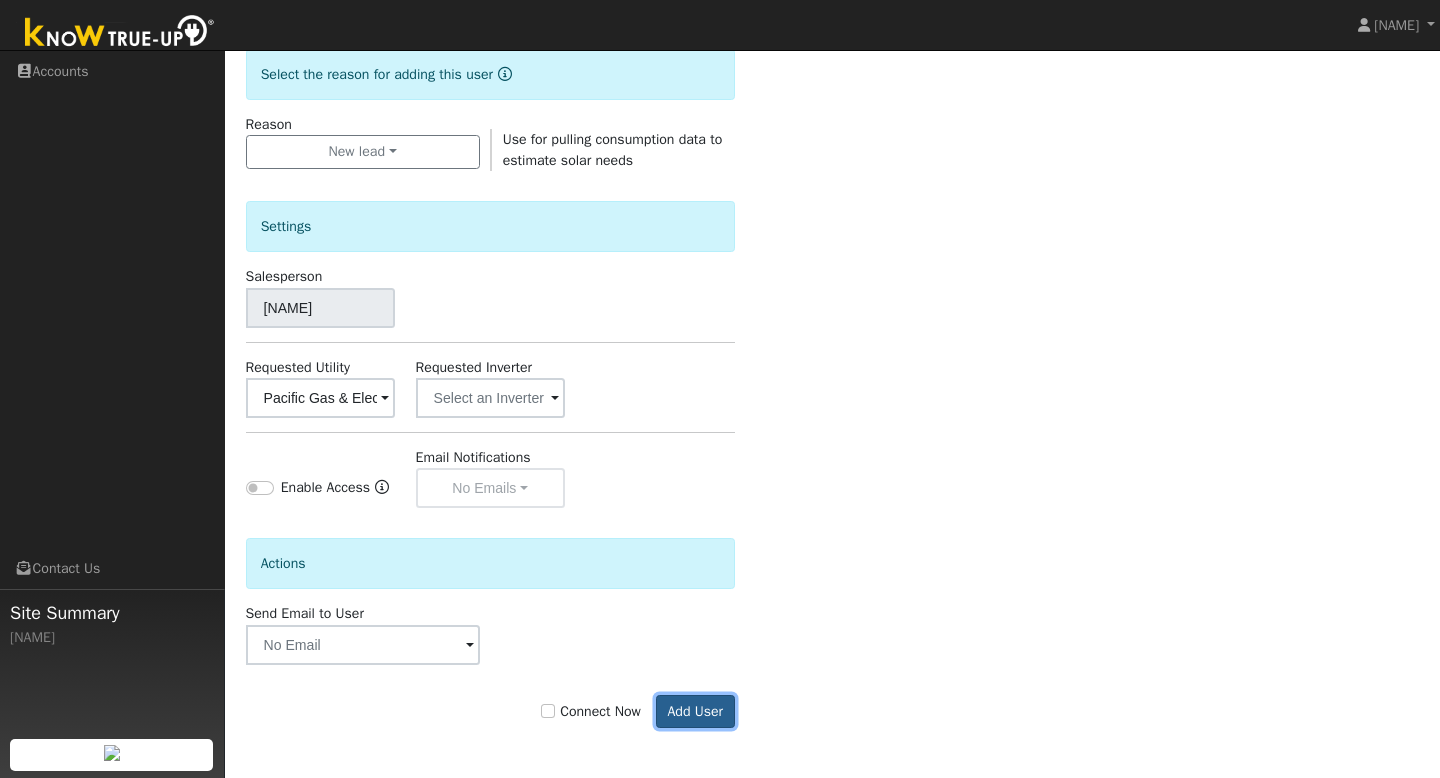 click on "Add User" at bounding box center (695, 712) 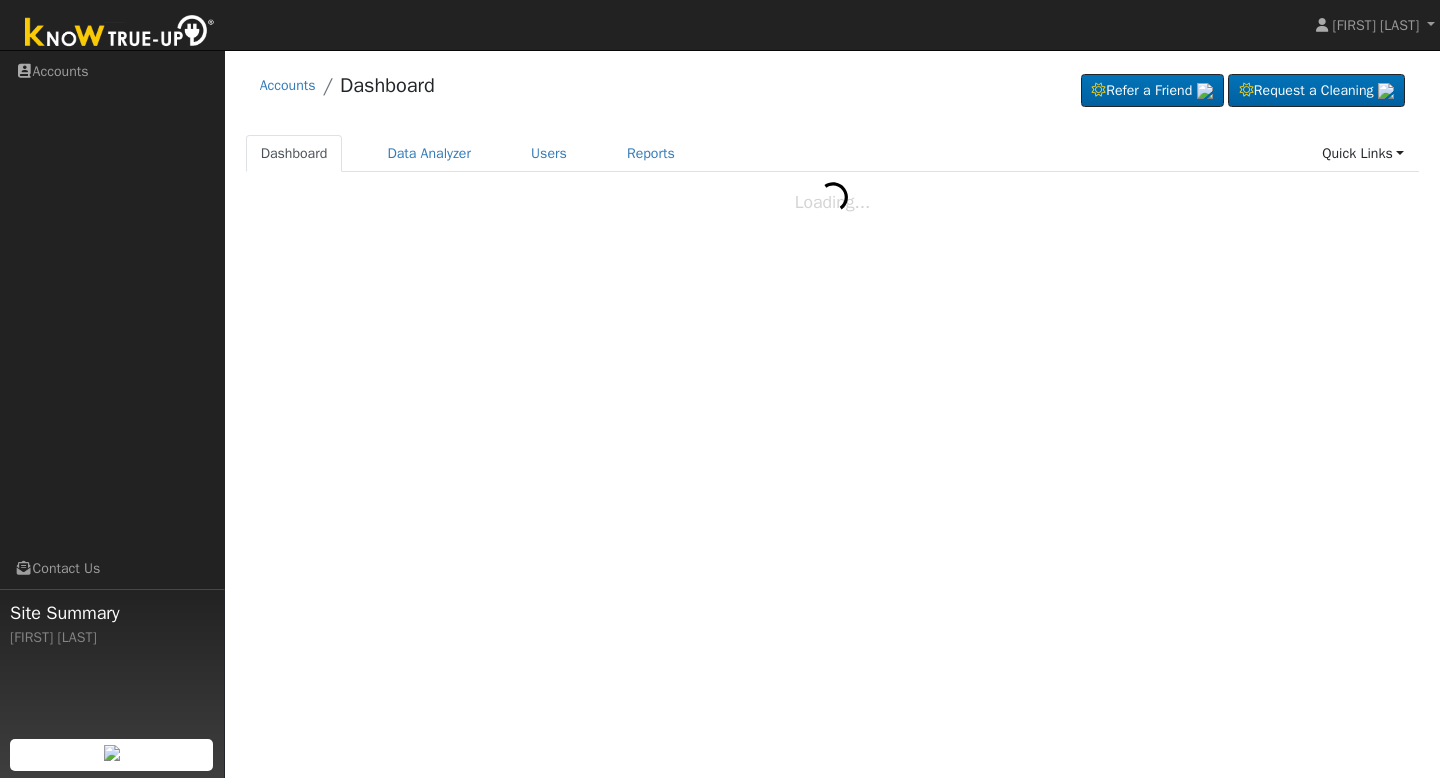 scroll, scrollTop: 0, scrollLeft: 0, axis: both 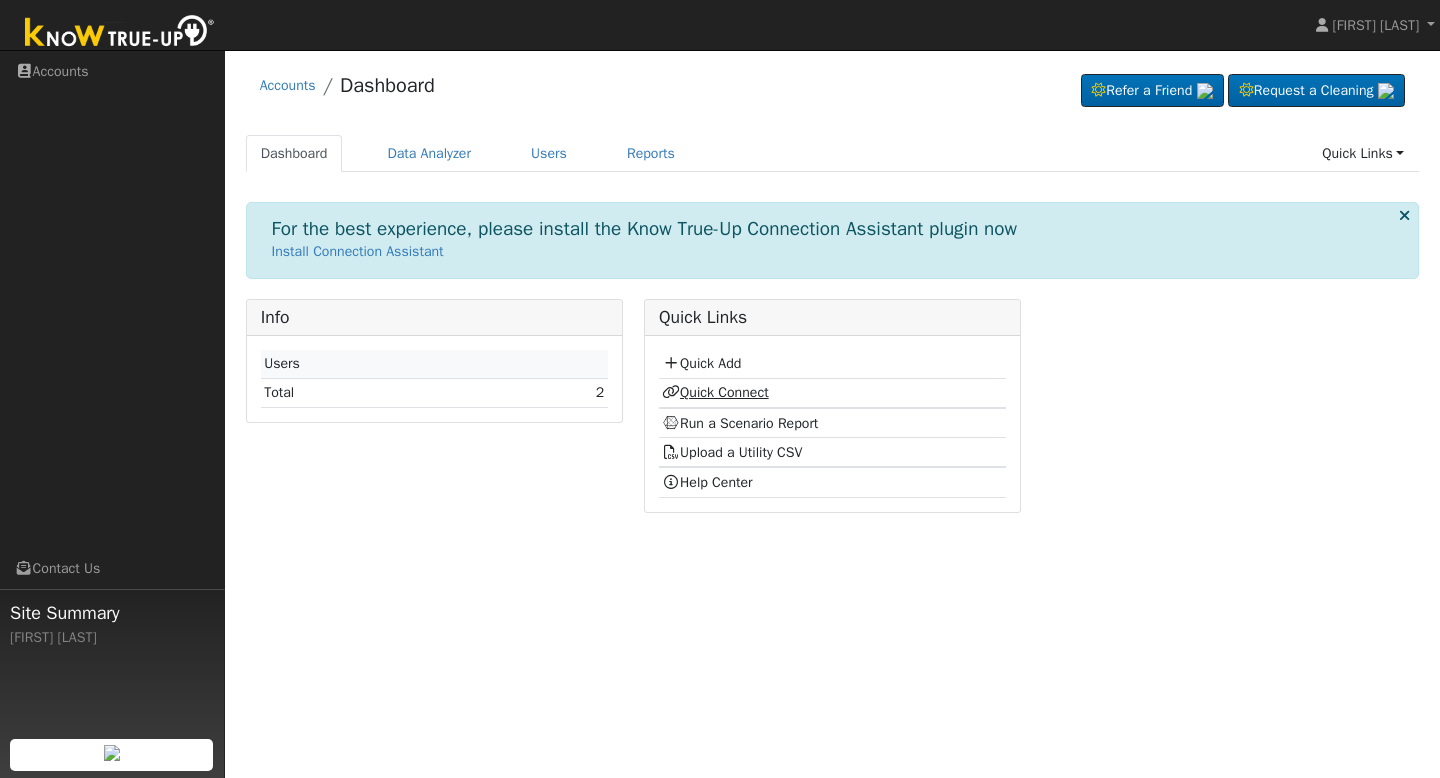 click on "Quick Connect" at bounding box center (715, 392) 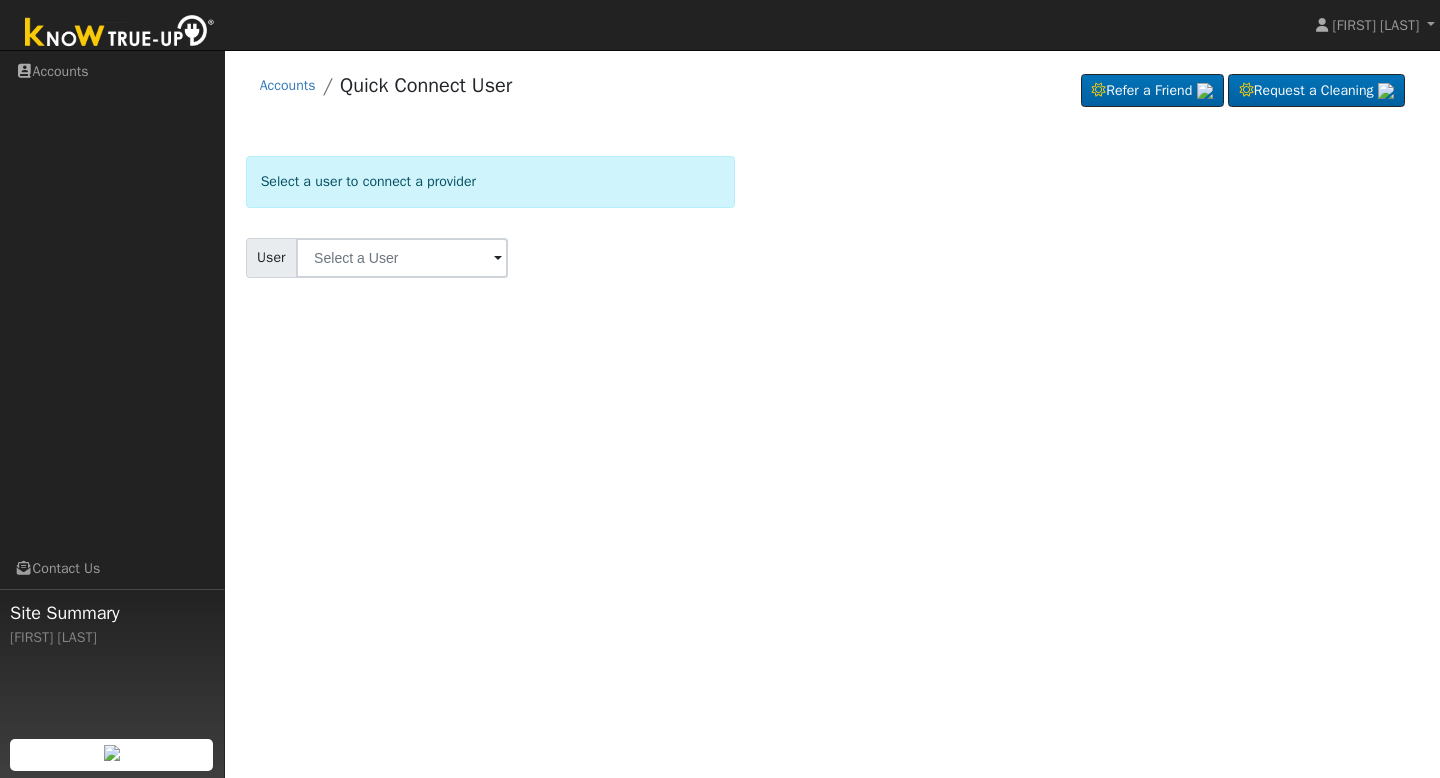 scroll, scrollTop: 0, scrollLeft: 0, axis: both 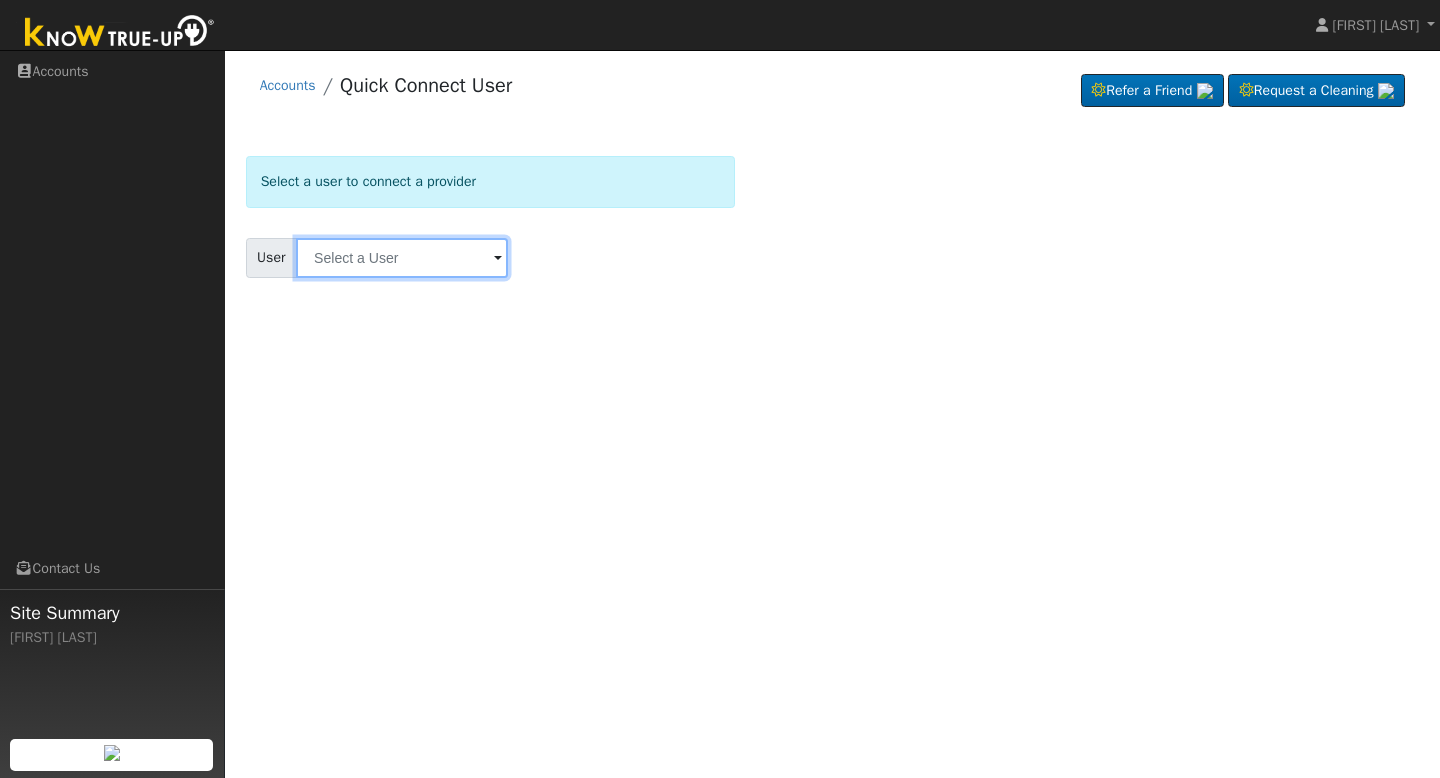 click at bounding box center [402, 258] 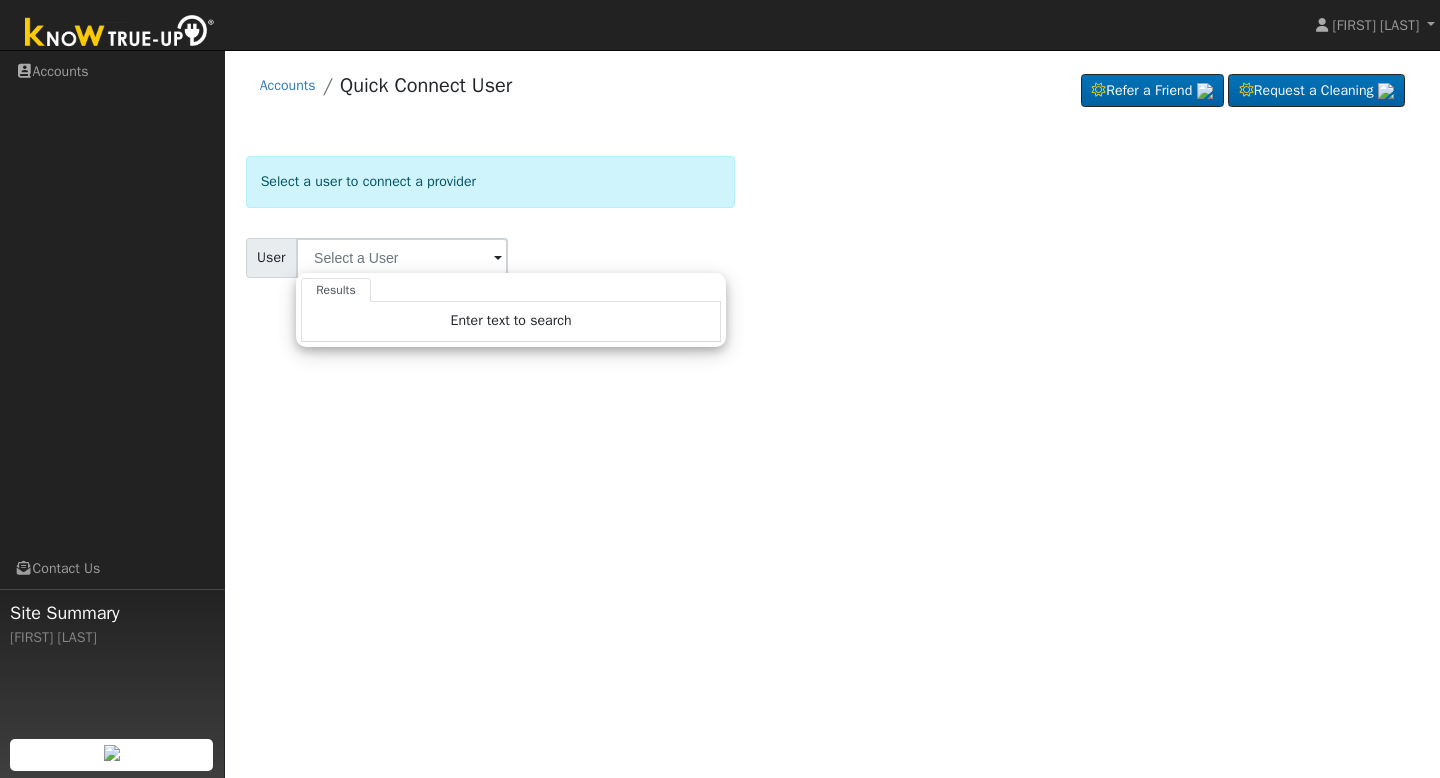 click at bounding box center [498, 259] 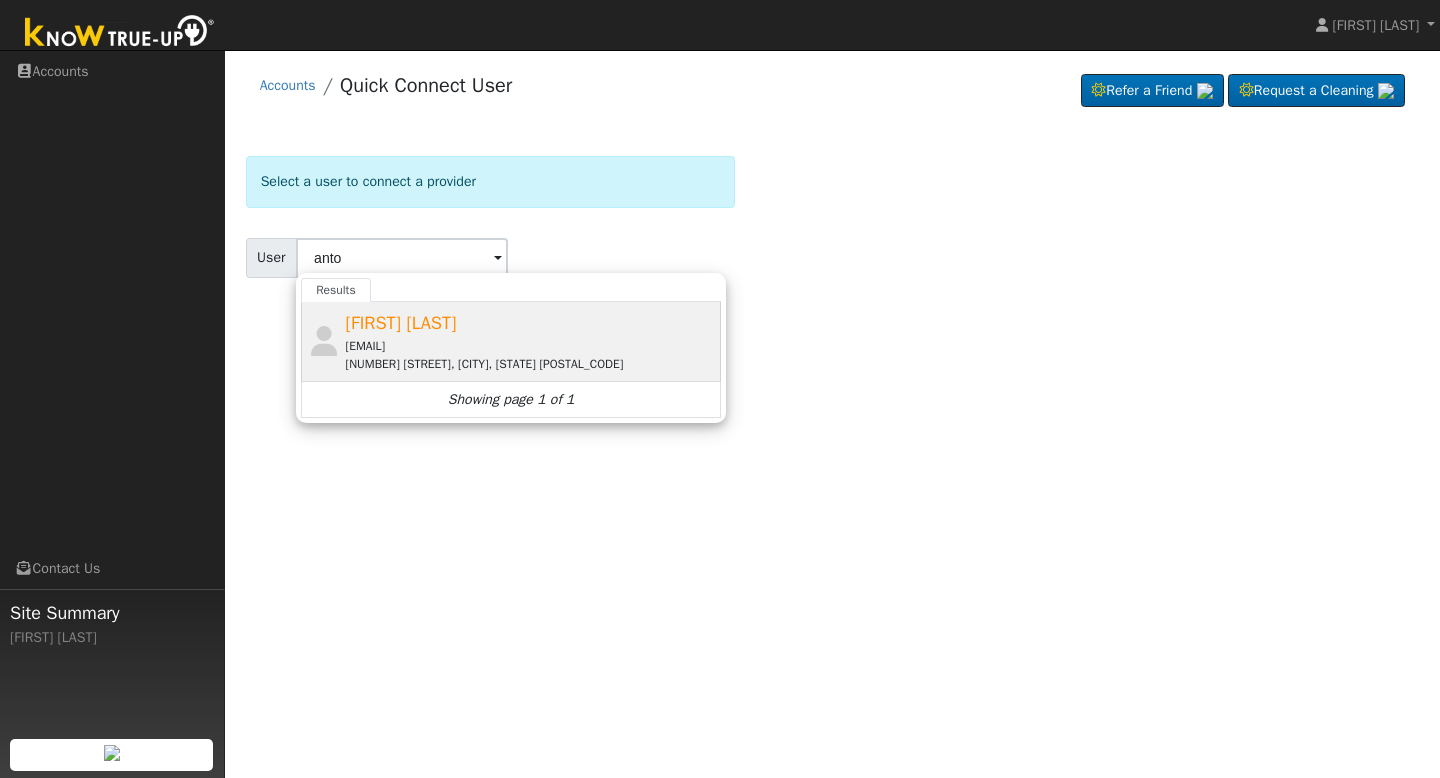 click on "antonio pimentel" at bounding box center [401, 323] 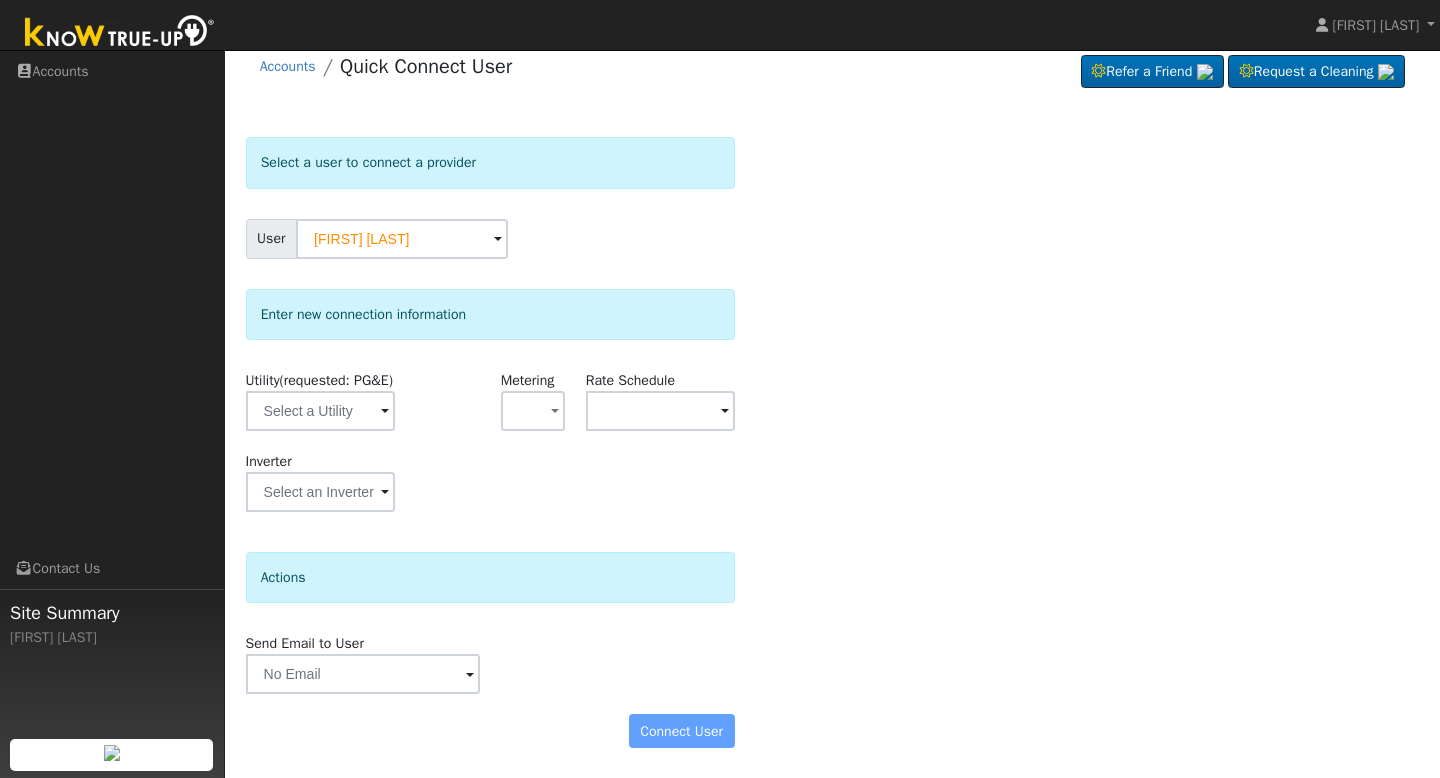 scroll, scrollTop: 40, scrollLeft: 0, axis: vertical 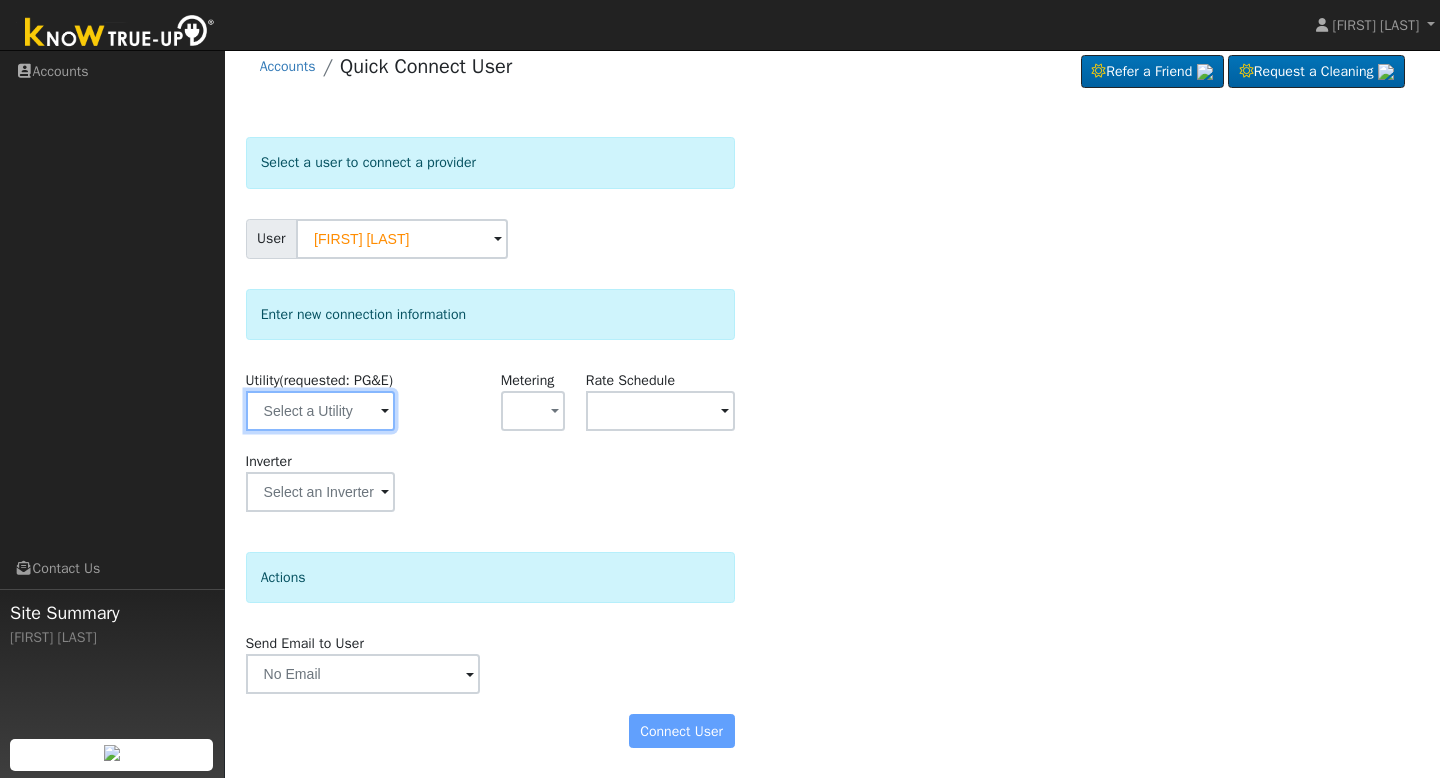 click at bounding box center [320, 411] 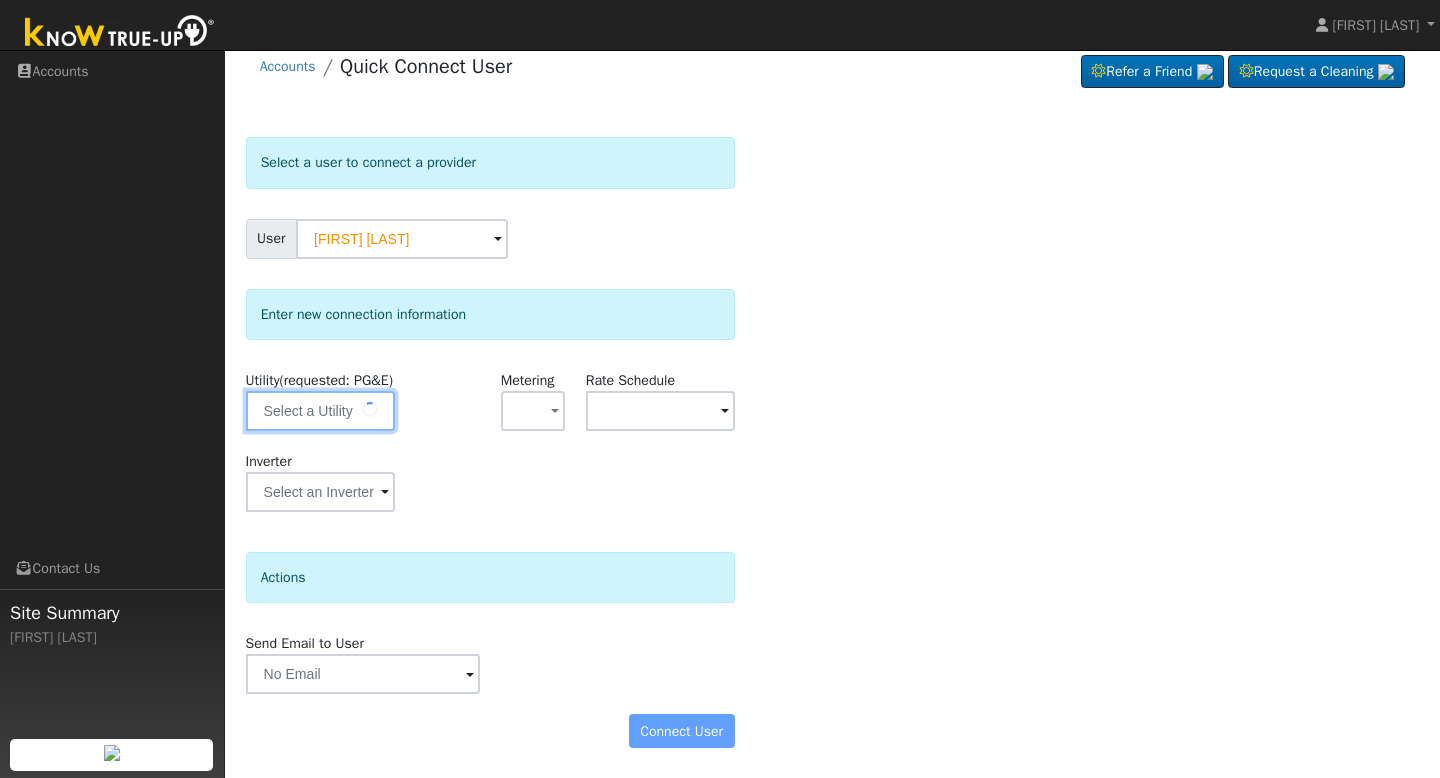 type on "[NAME]" 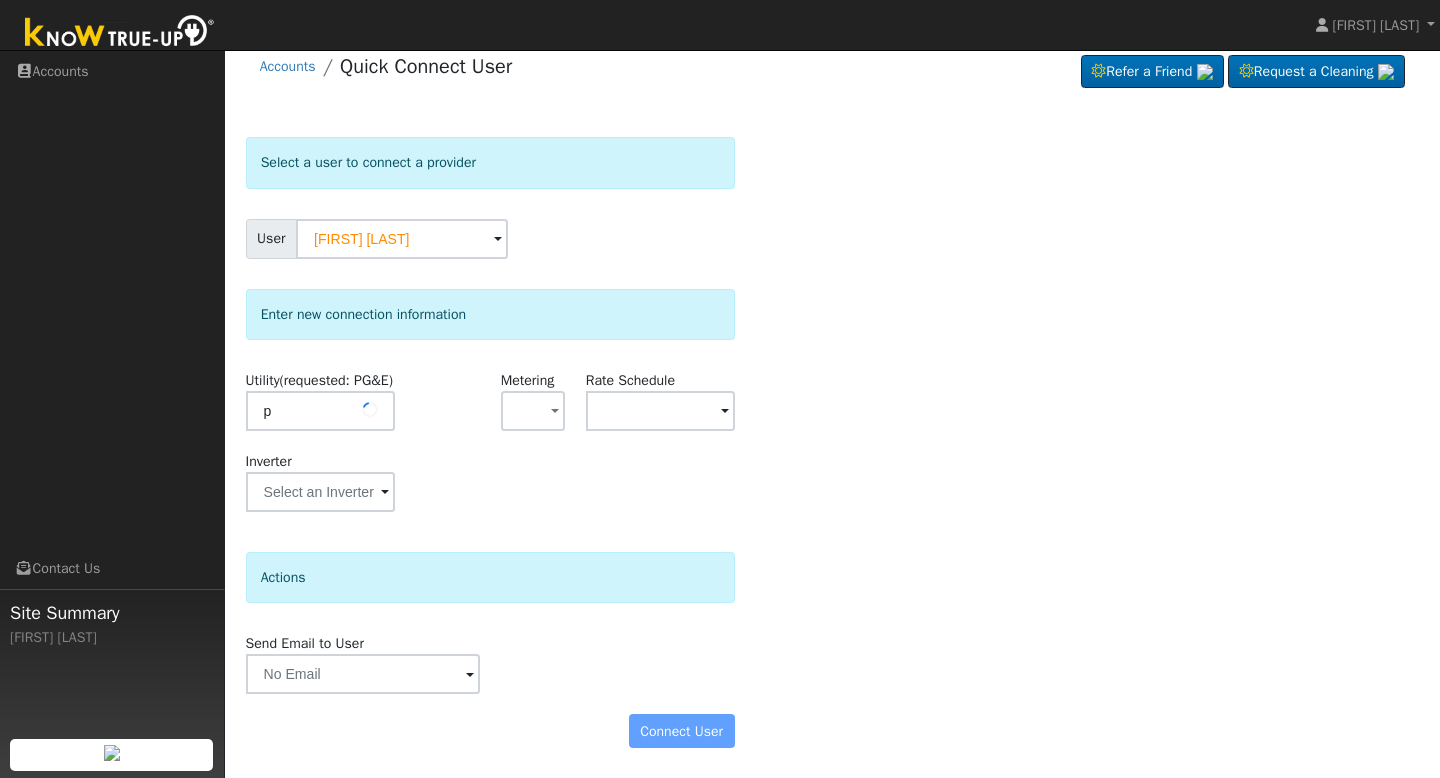 type 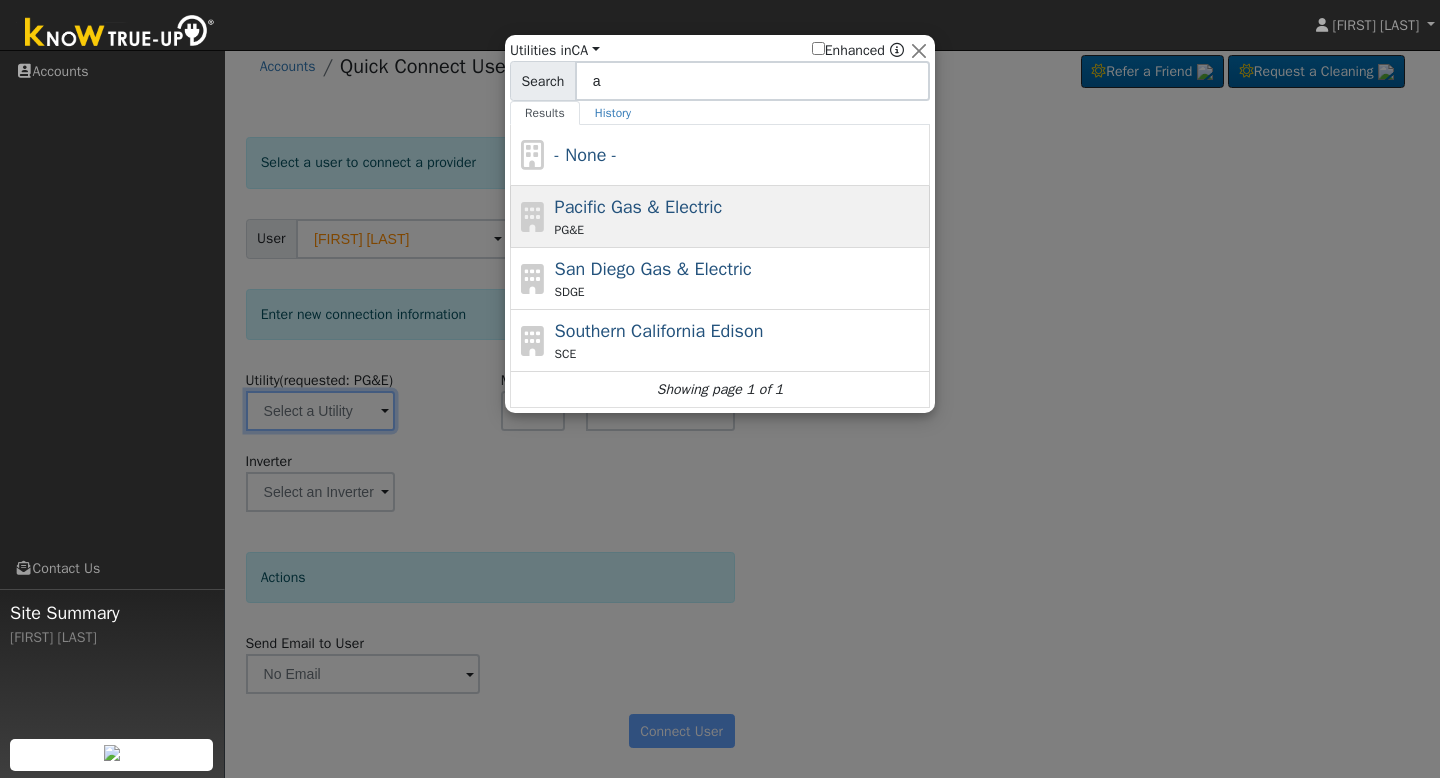 type on "a" 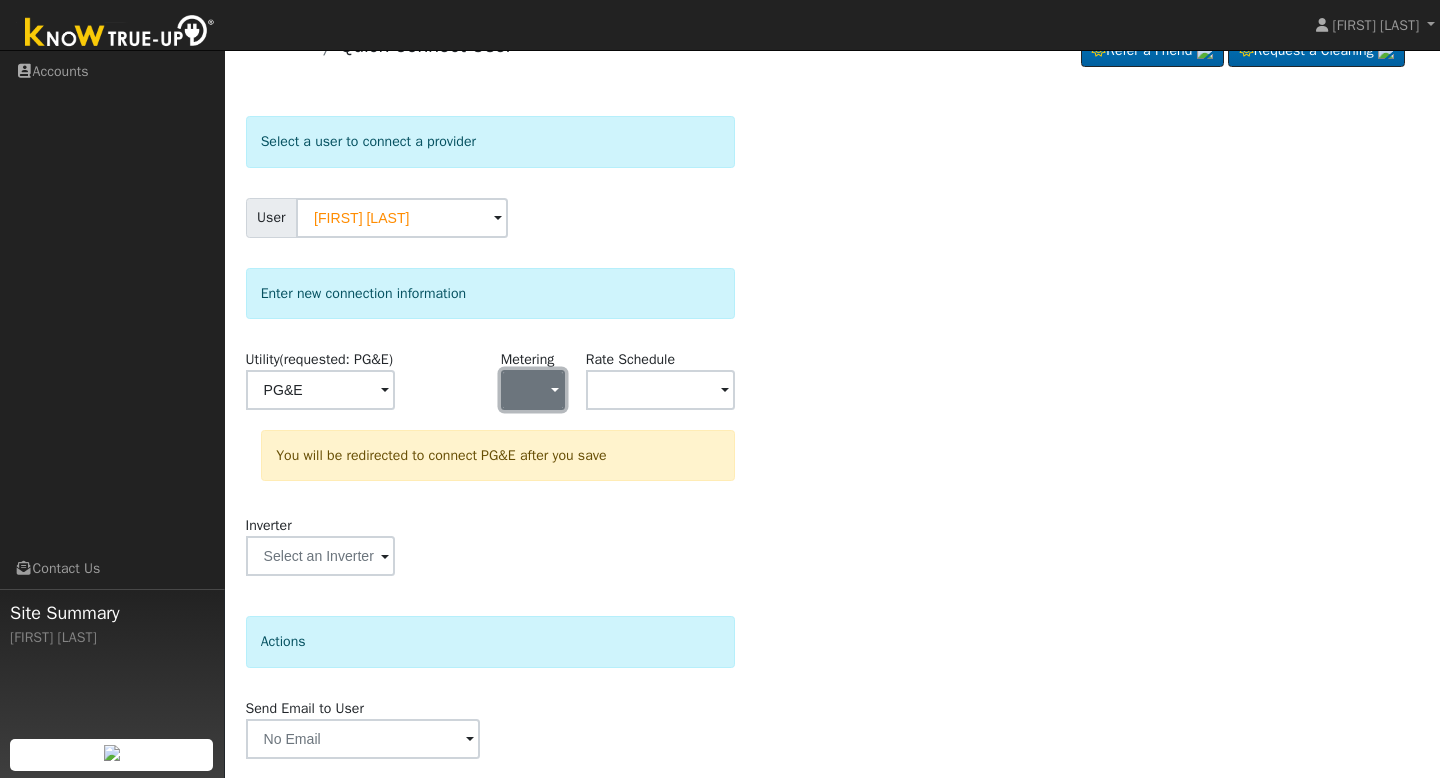 click 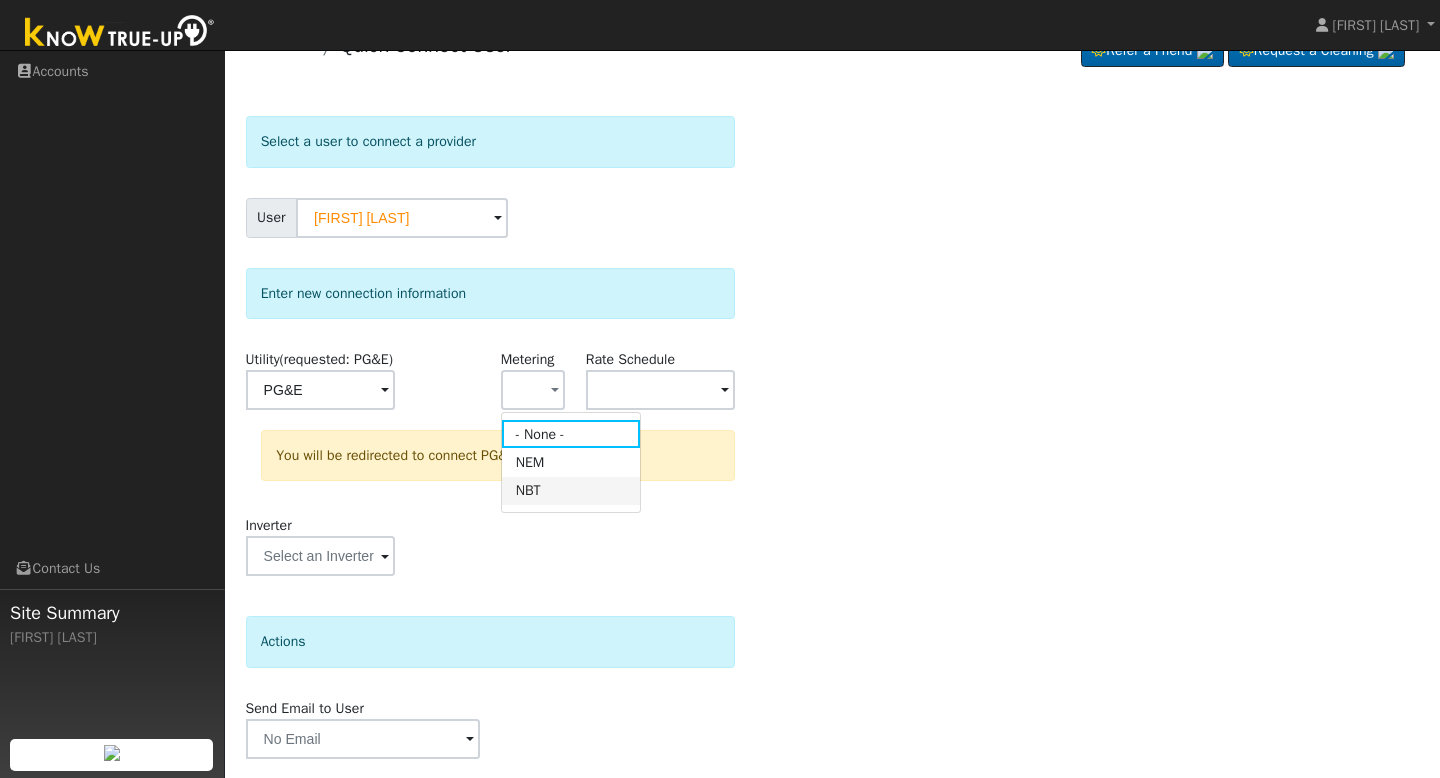 click on "NBT" at bounding box center (571, 491) 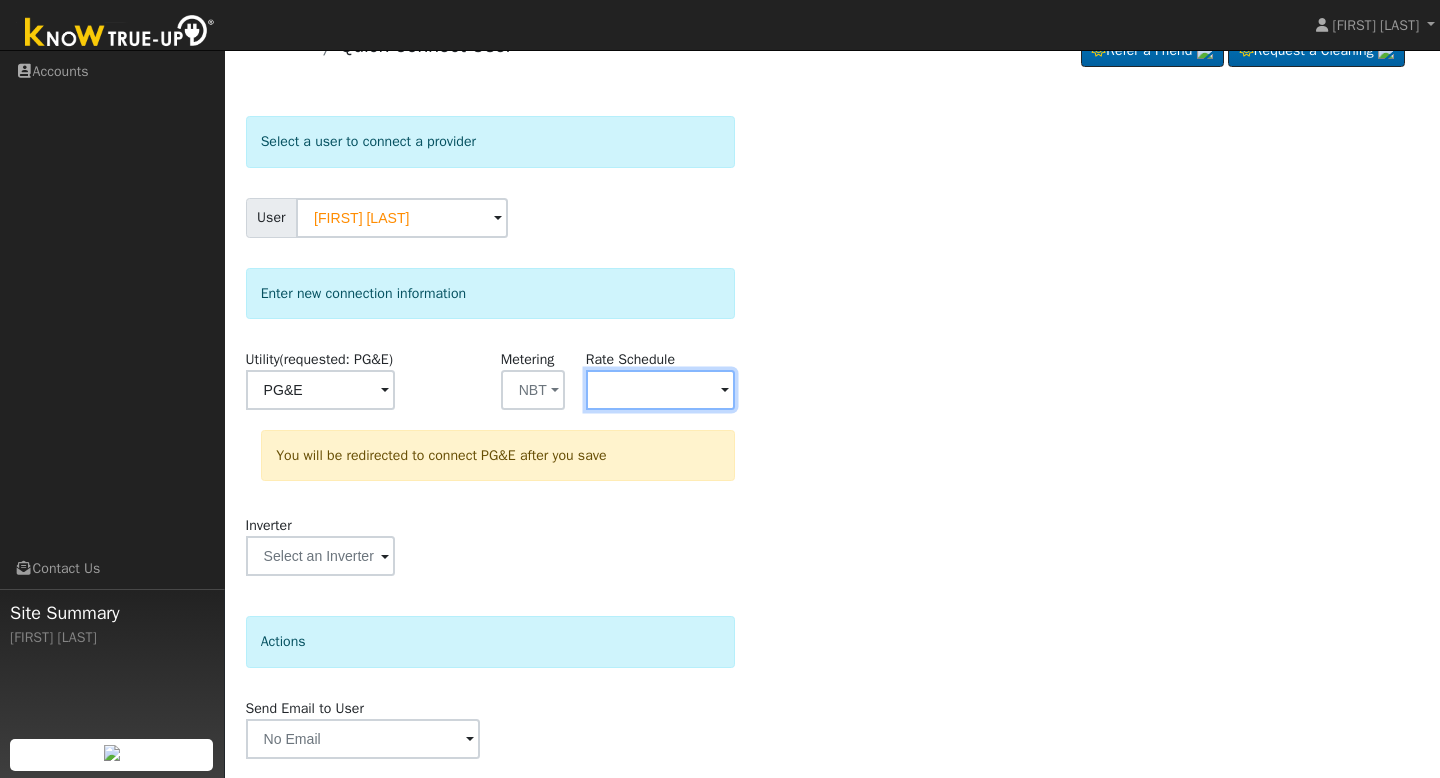 click at bounding box center [320, 390] 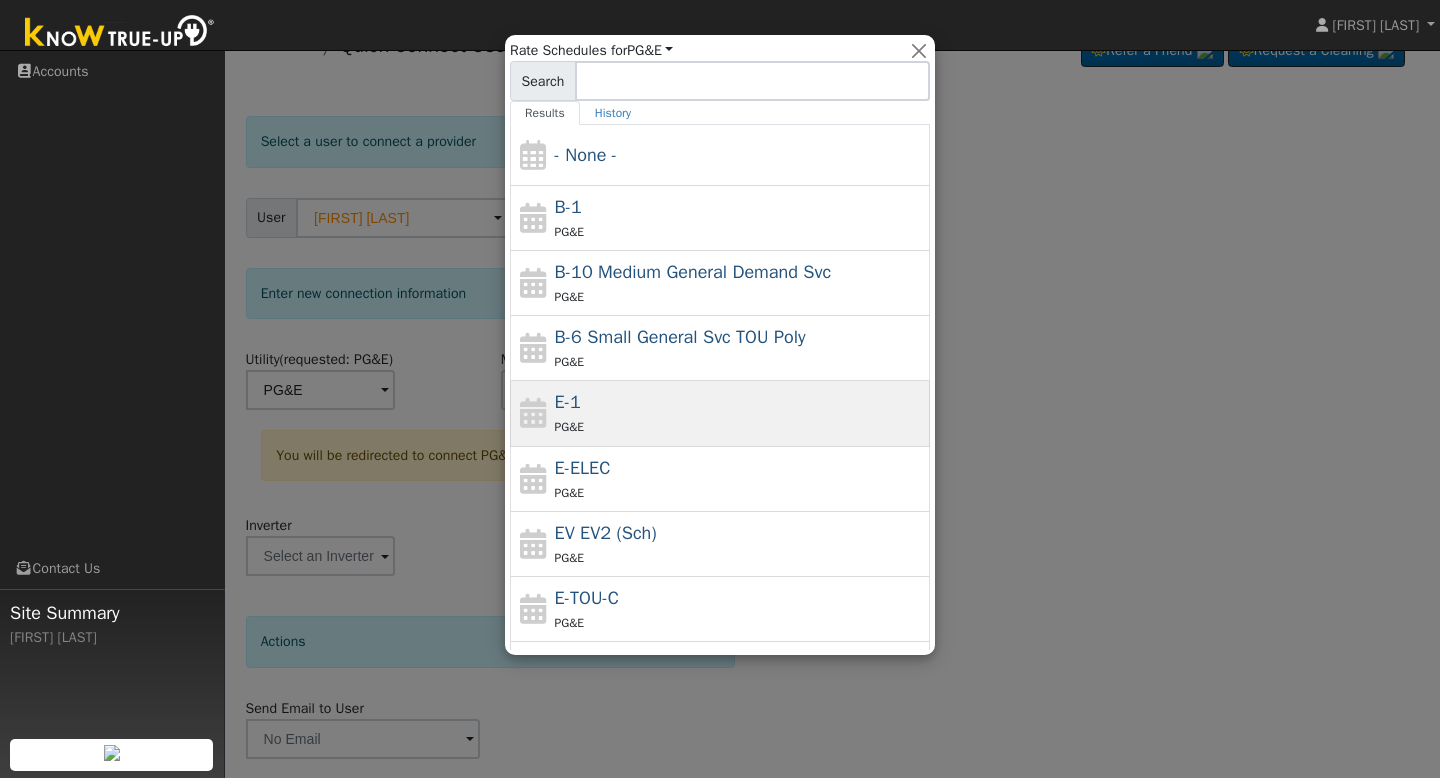 click on "PG&E" at bounding box center [740, 426] 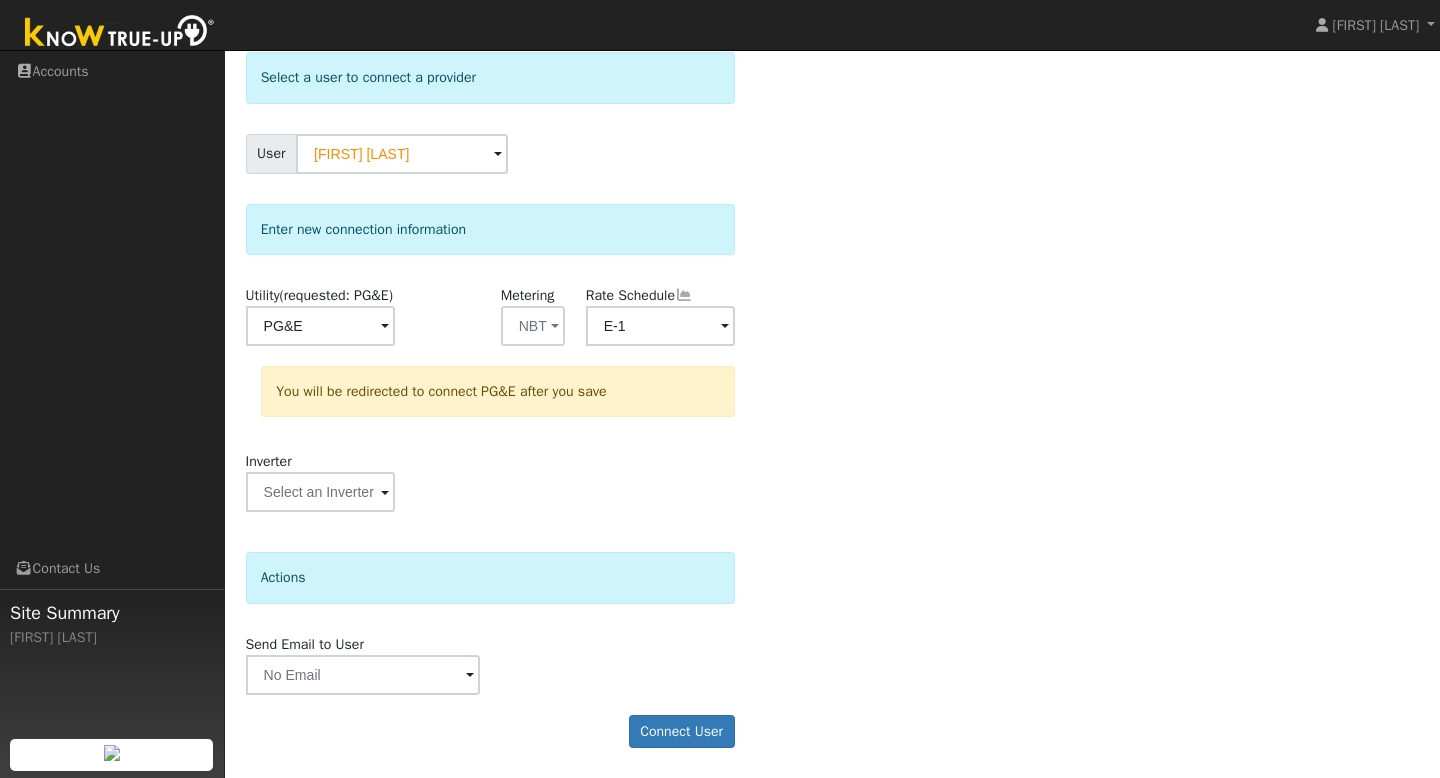 scroll, scrollTop: 125, scrollLeft: 0, axis: vertical 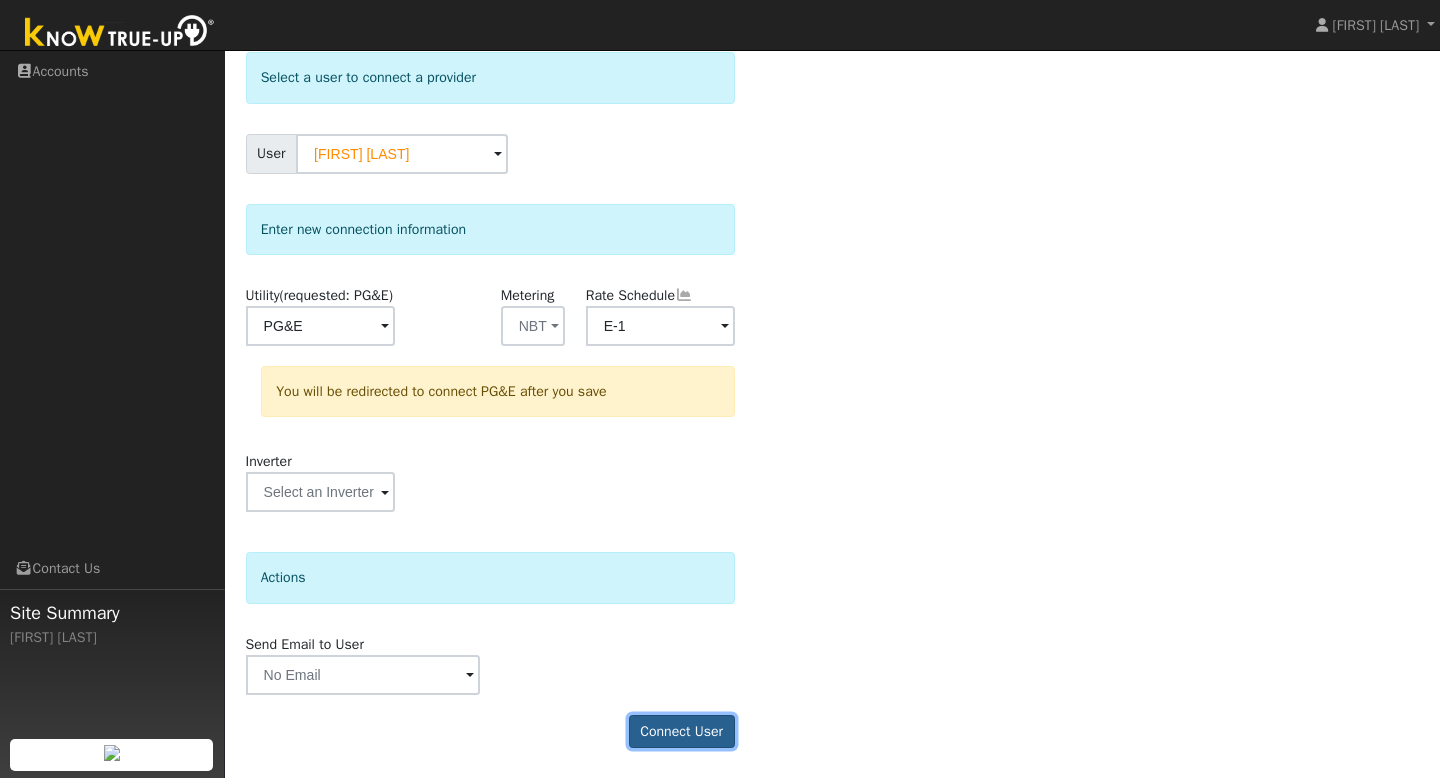 click on "Connect User" at bounding box center (682, 732) 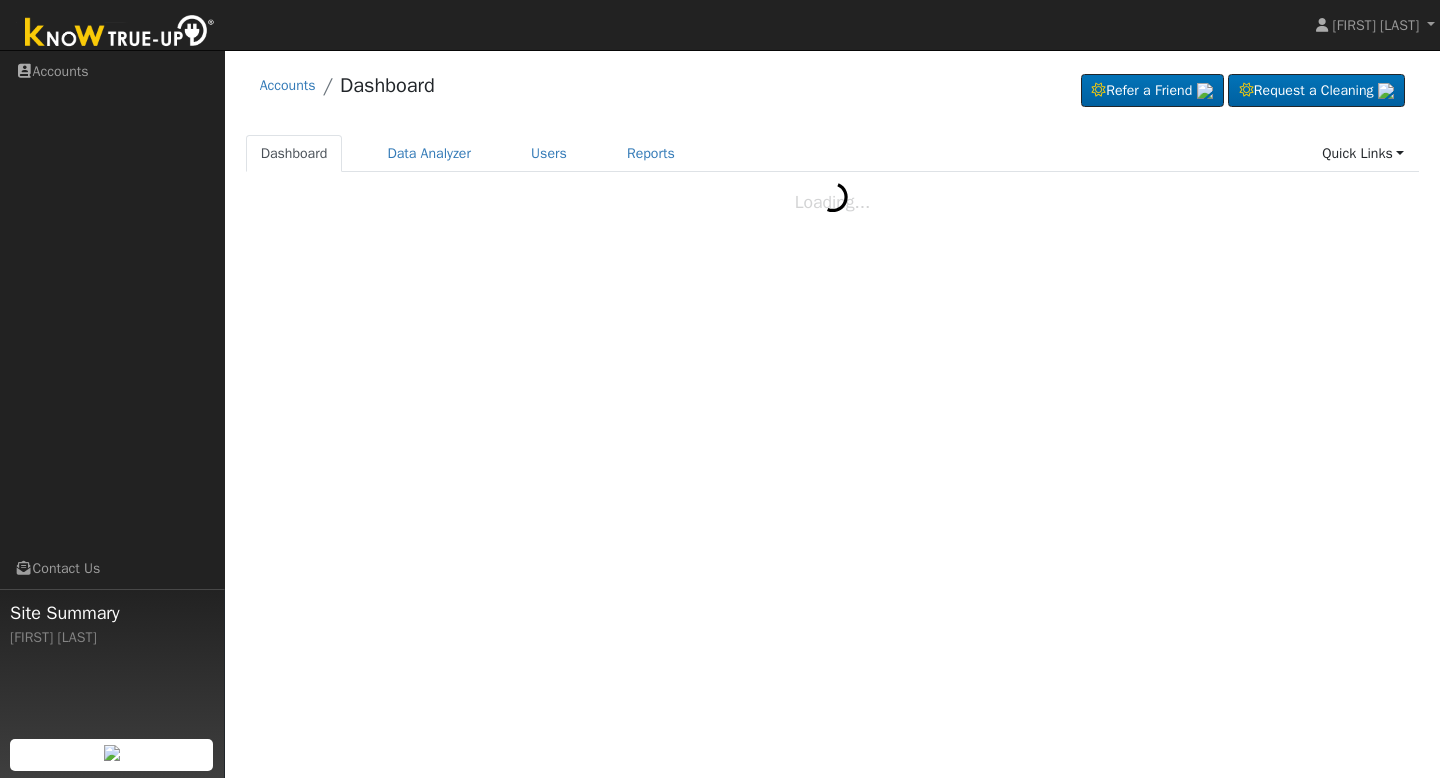 scroll, scrollTop: 0, scrollLeft: 0, axis: both 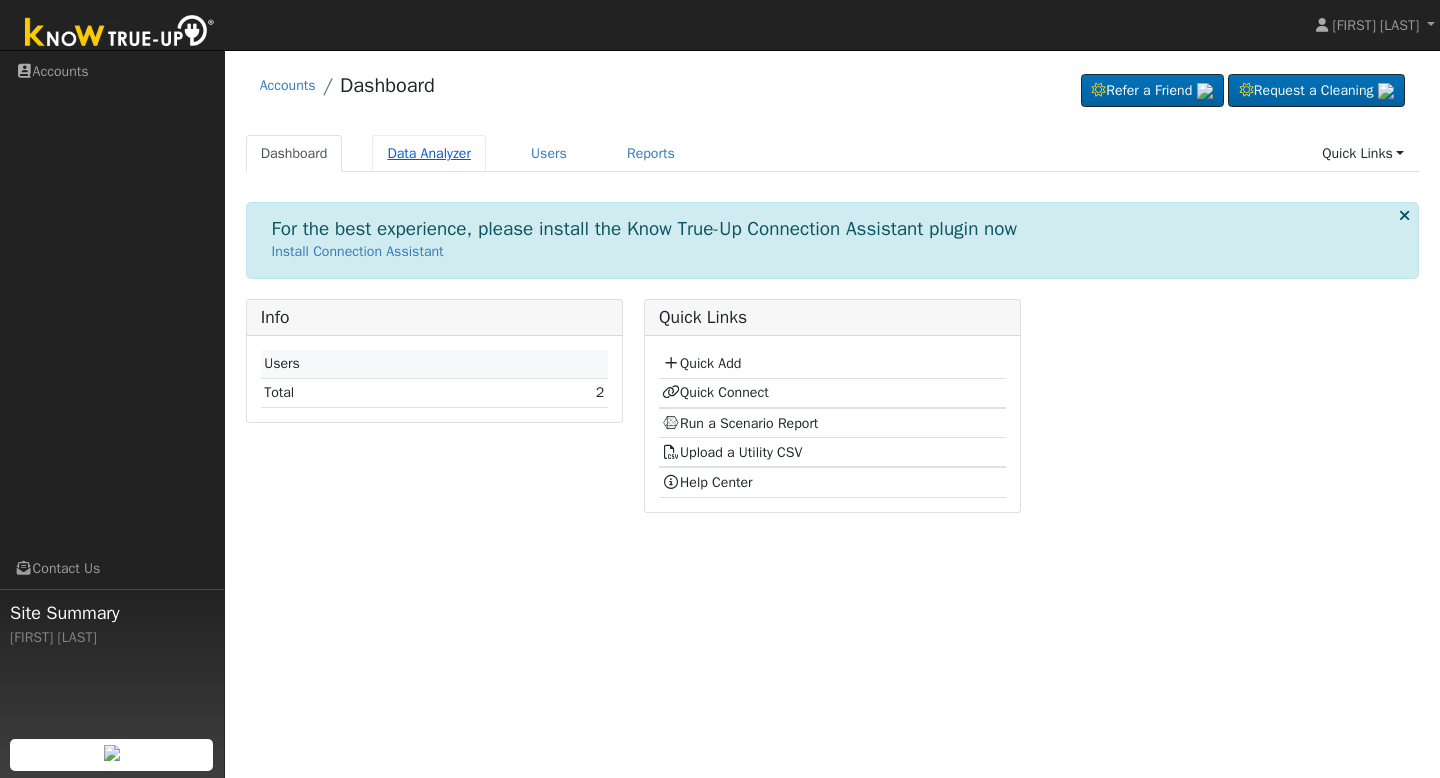 click on "Data Analyzer" at bounding box center (429, 153) 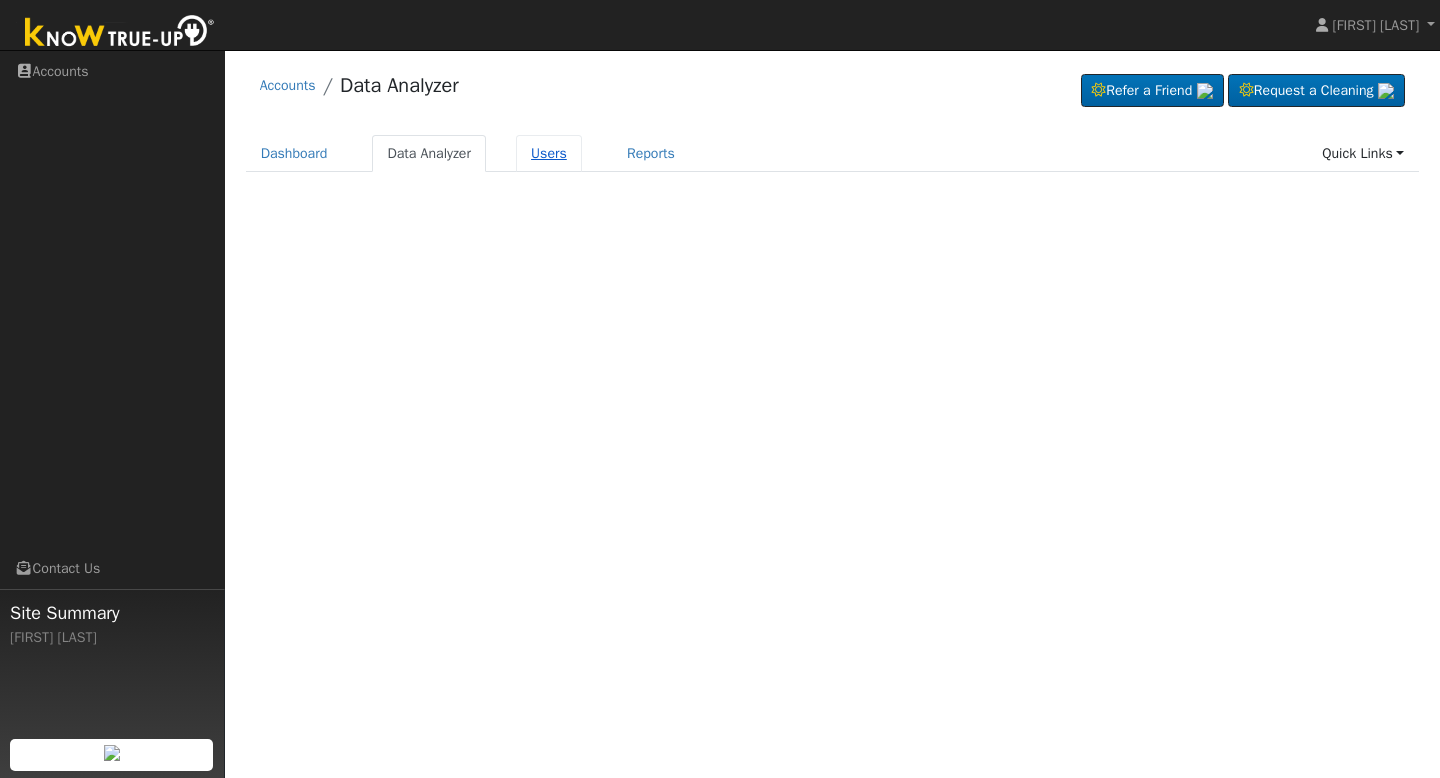 scroll, scrollTop: 0, scrollLeft: 0, axis: both 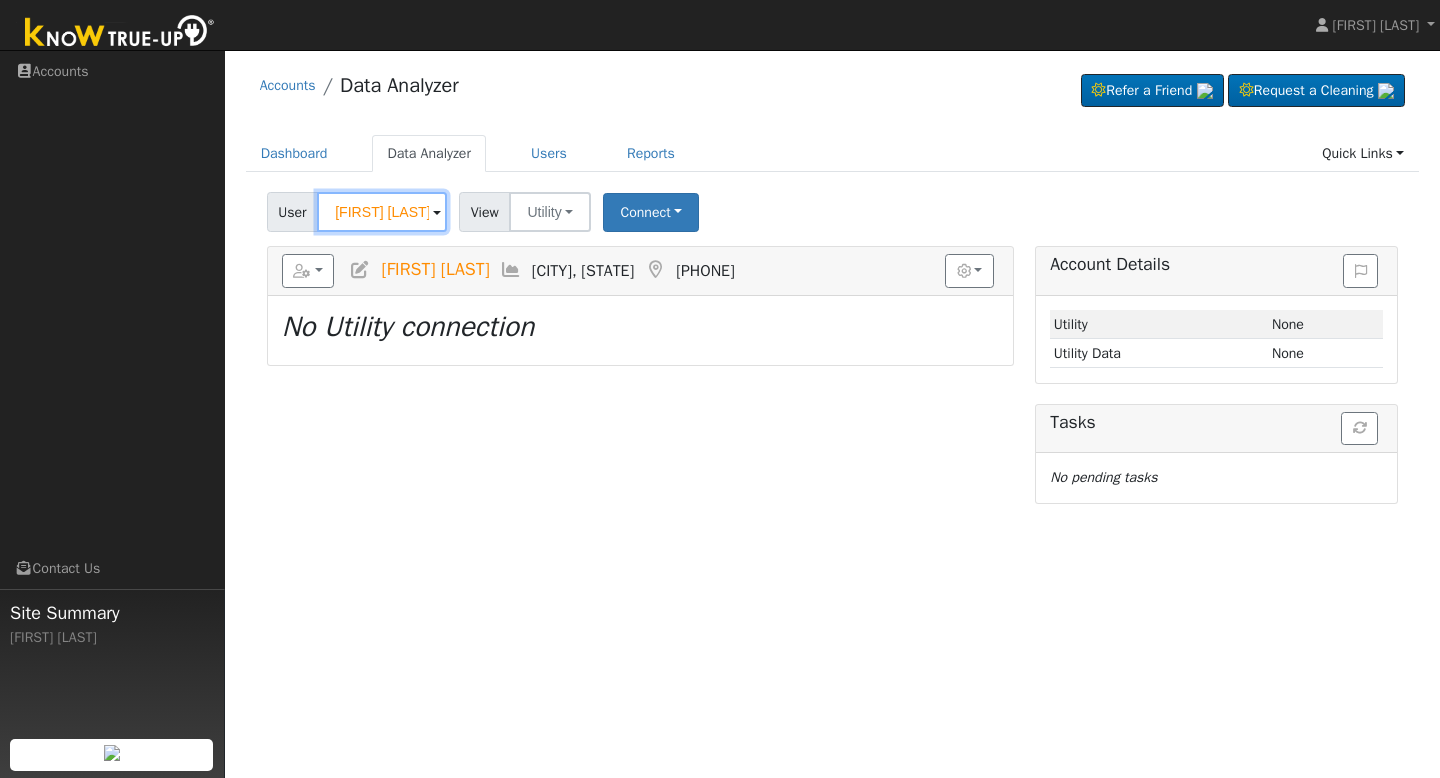 click on "[FIRST] [LAST]" at bounding box center [382, 212] 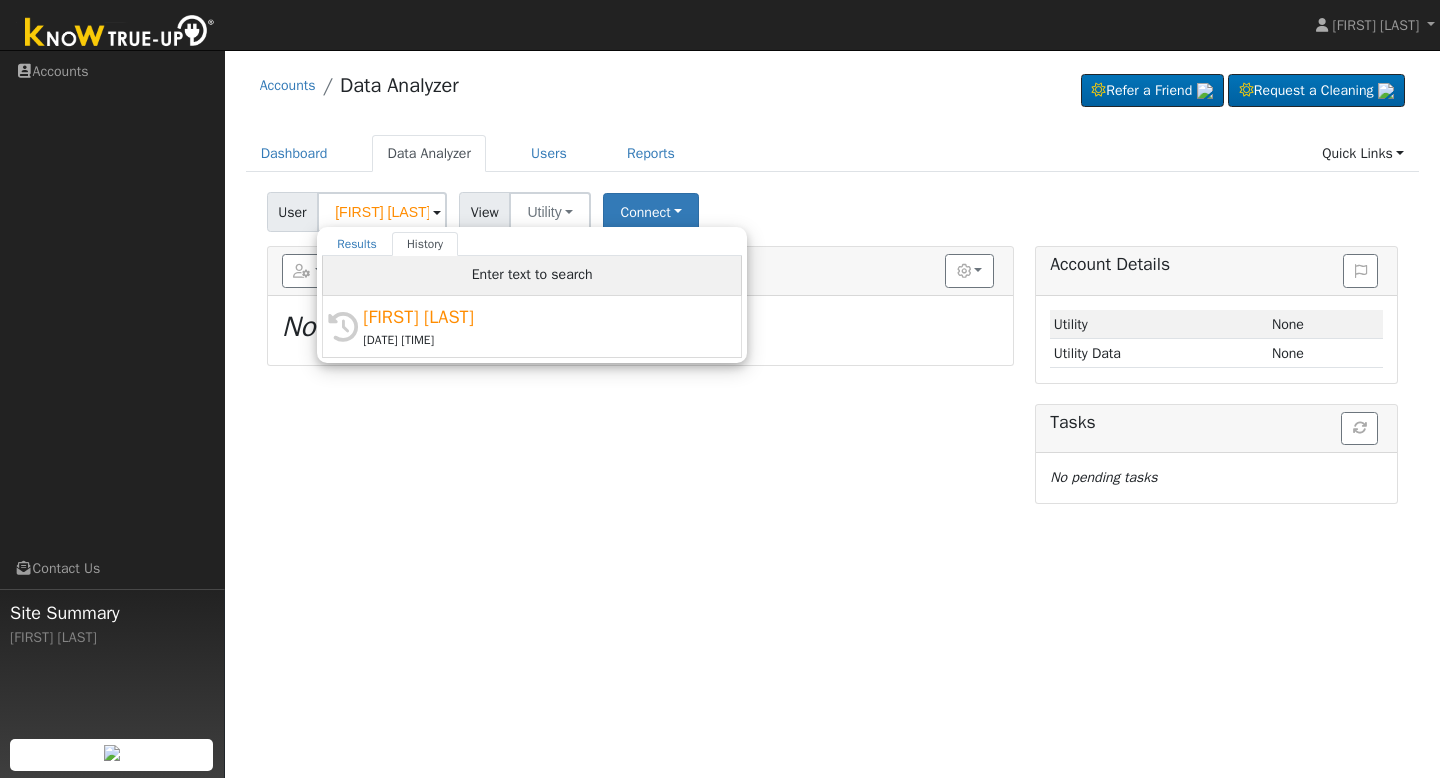 click on "Enter text to search" at bounding box center [532, 276] 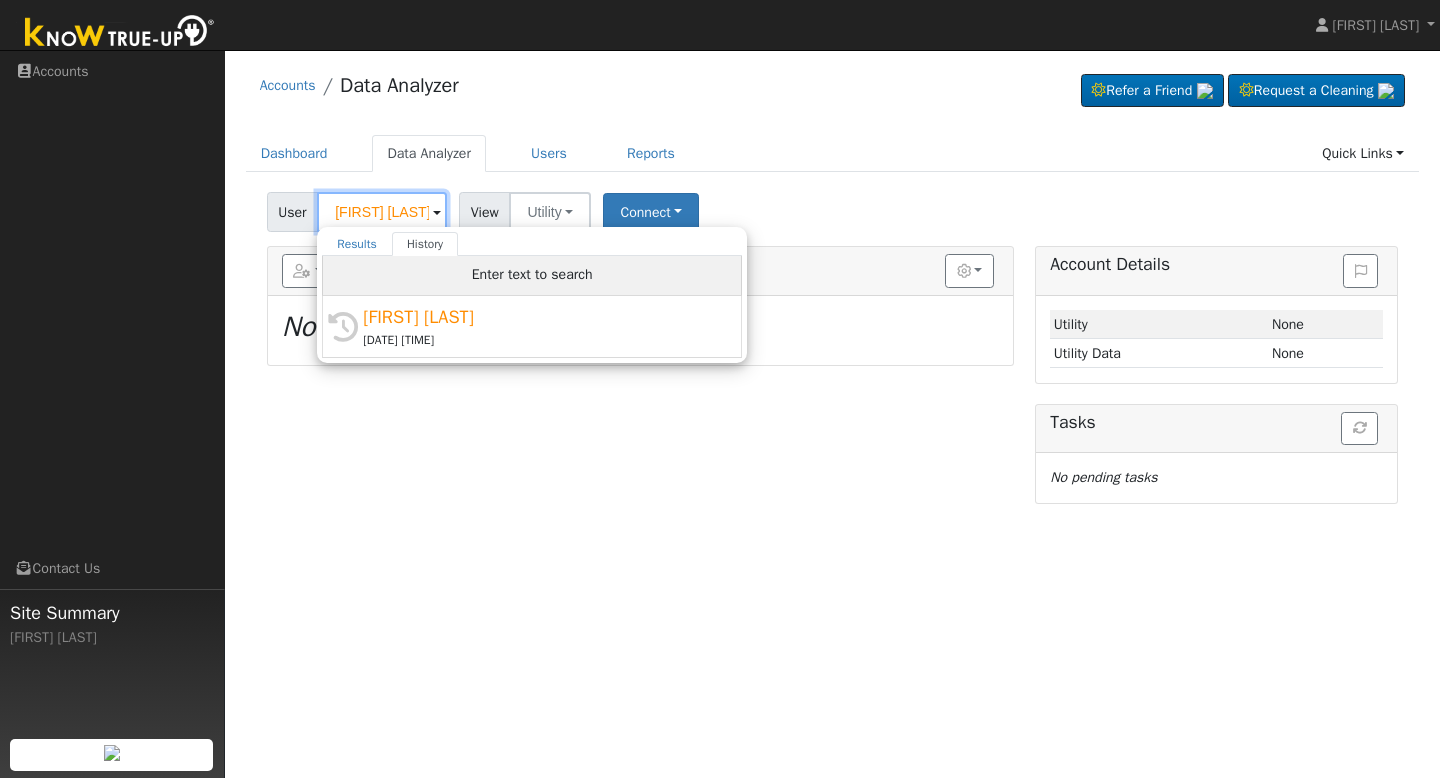 type on "f" 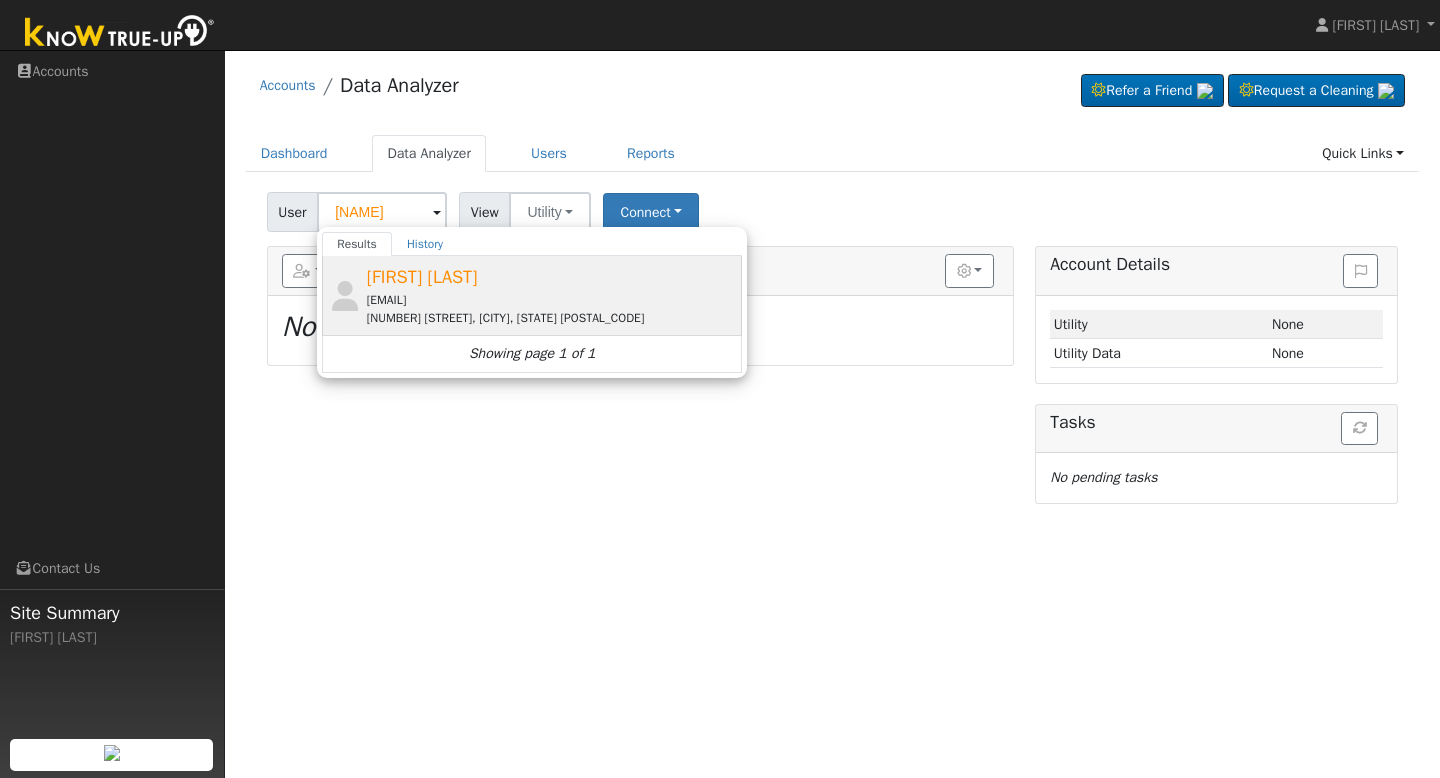 click on "[EMAIL]" at bounding box center (552, 300) 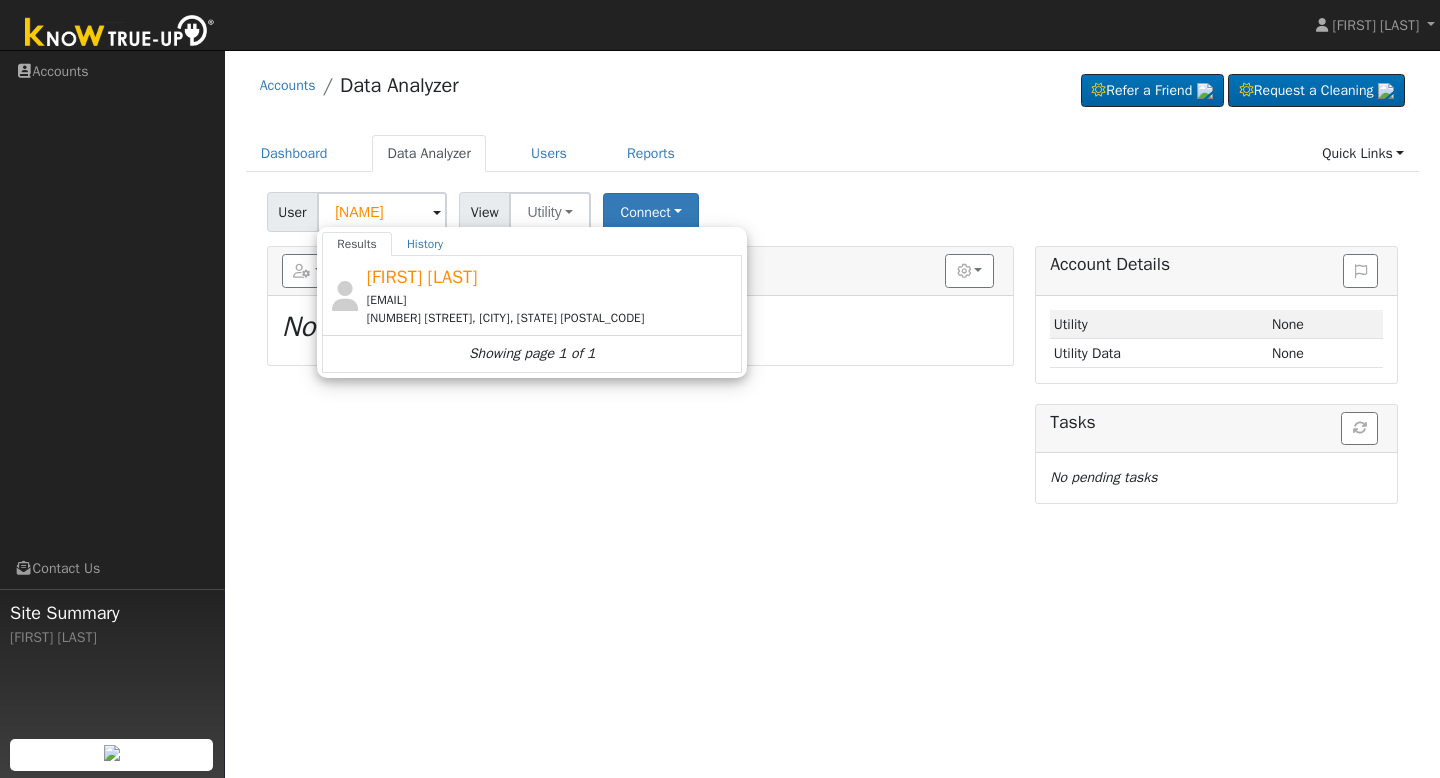 type on "[FIRST] [LAST]" 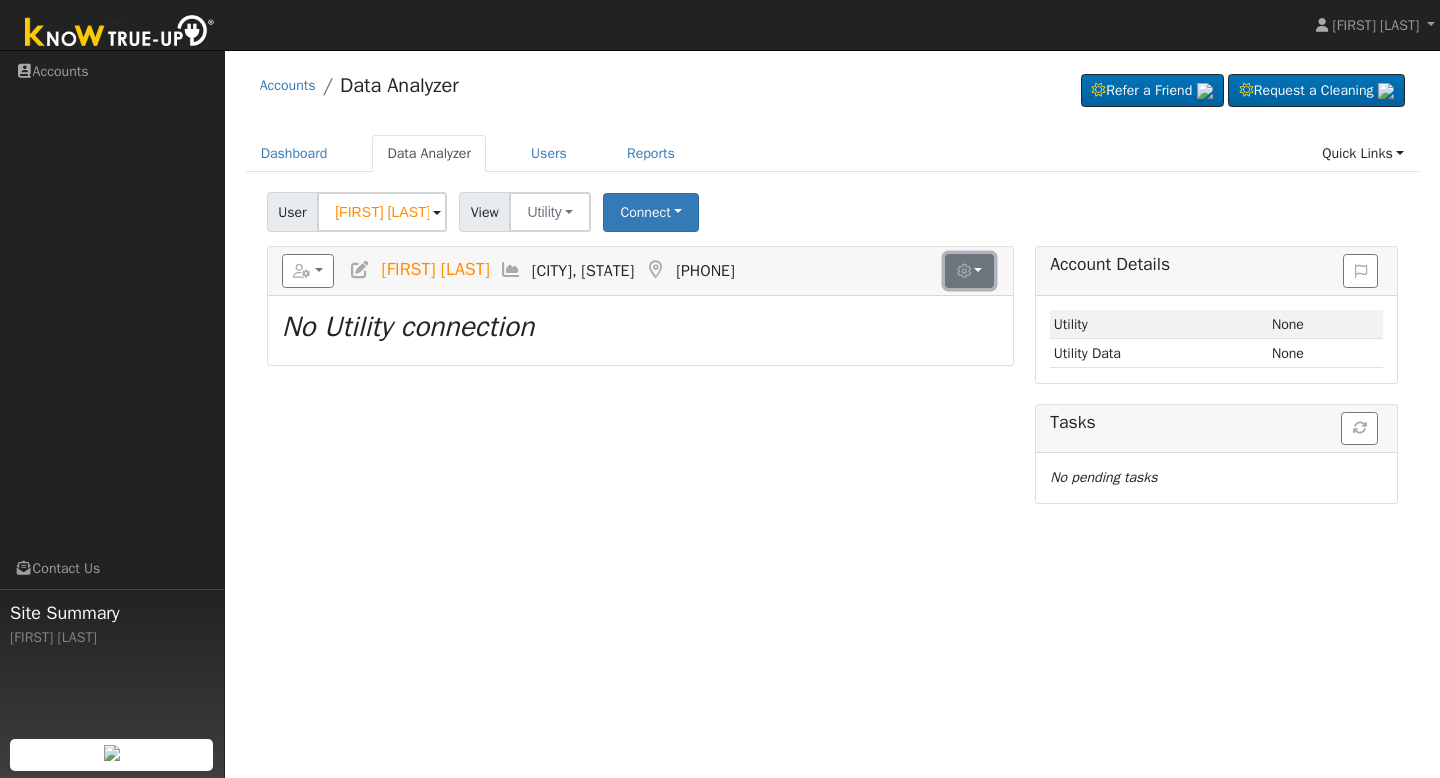 click at bounding box center [969, 271] 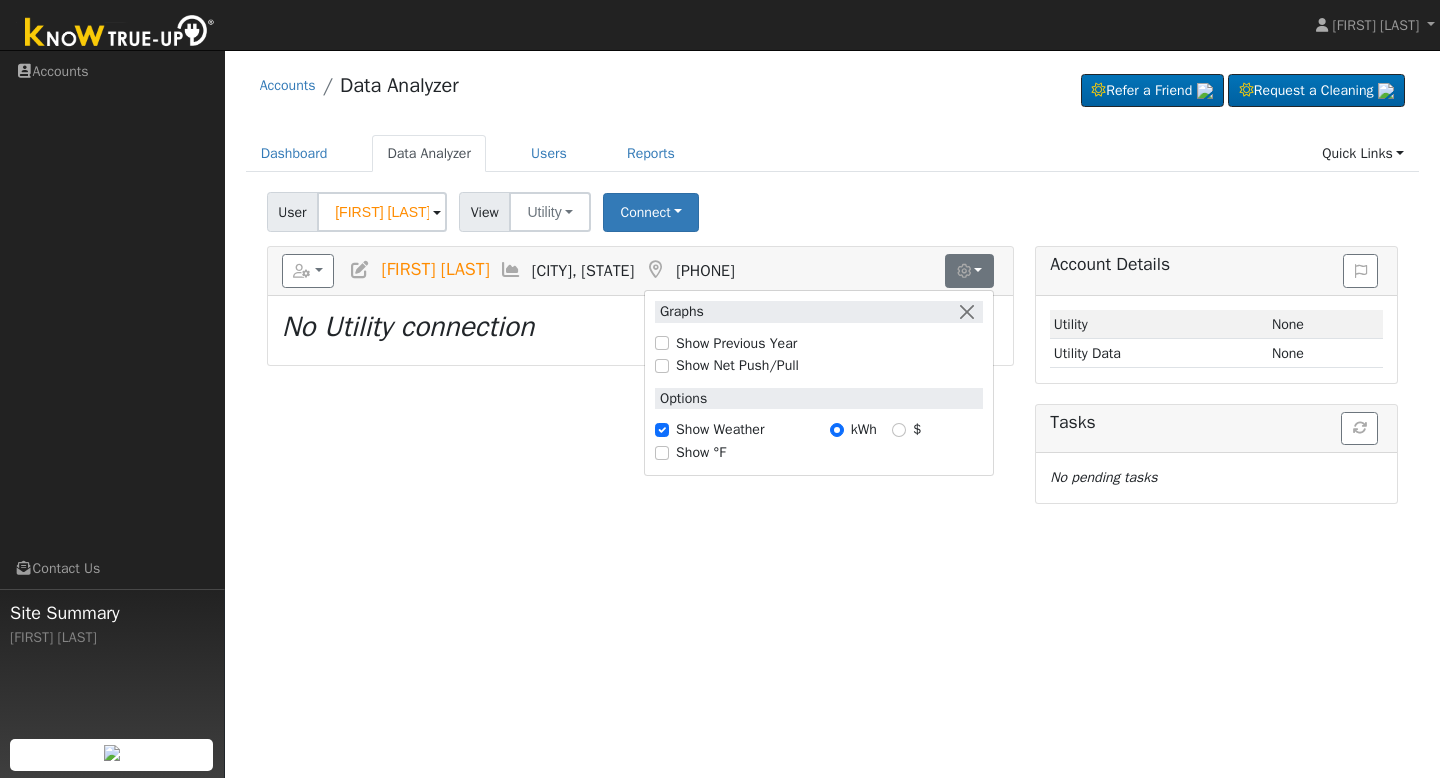 click on "Reports Scenario Health Check Energy Audit Account Timeline User Audit Trail Interval Data Import from CSV Quick Add New User Quick Convert This Lead [FIRST] [LAST] [CITY], [STATE] [PHONE] Graphs Show Previous Year Show Net Push/Pull Options Show Weather kWh $ Show °F Loading... No Utility connection" at bounding box center (640, 374) 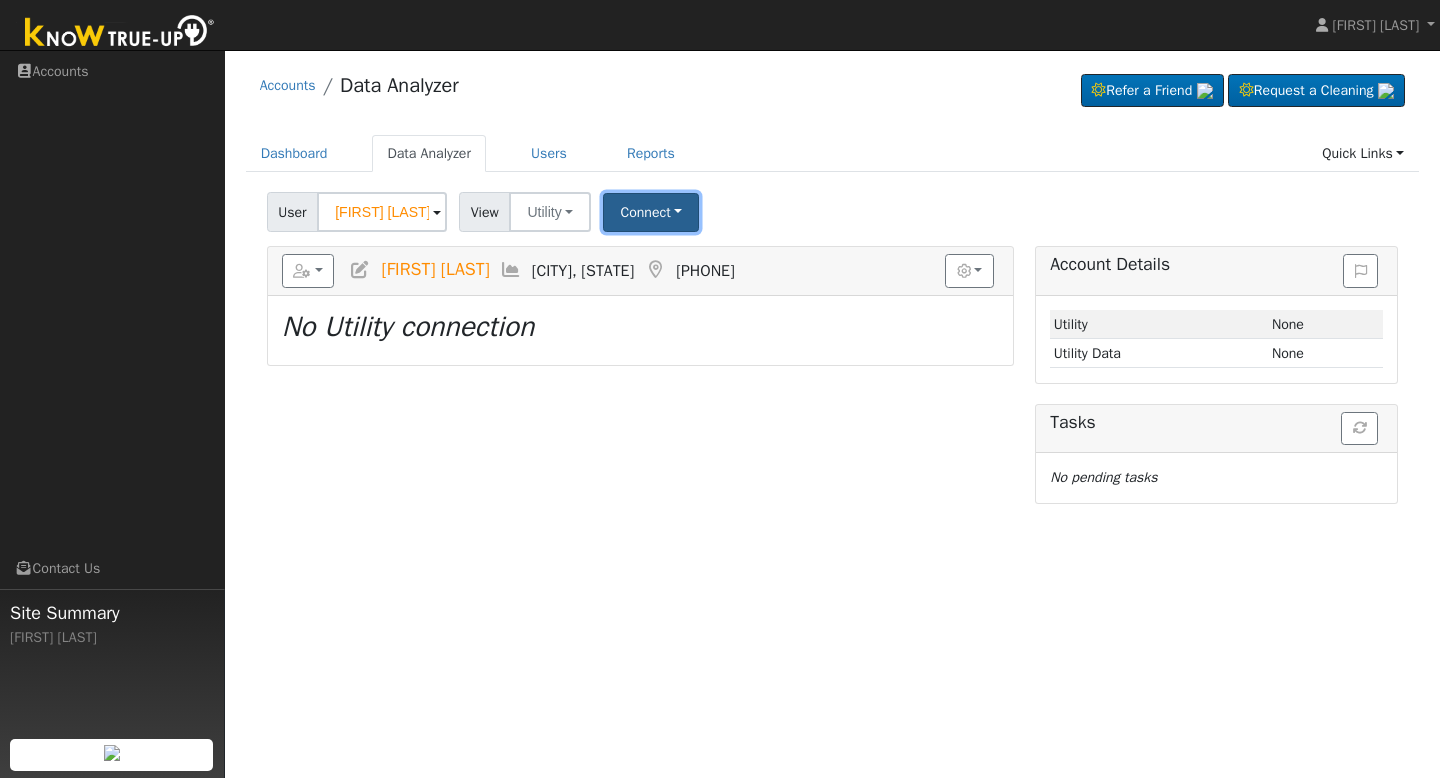 click on "Connect" at bounding box center [651, 212] 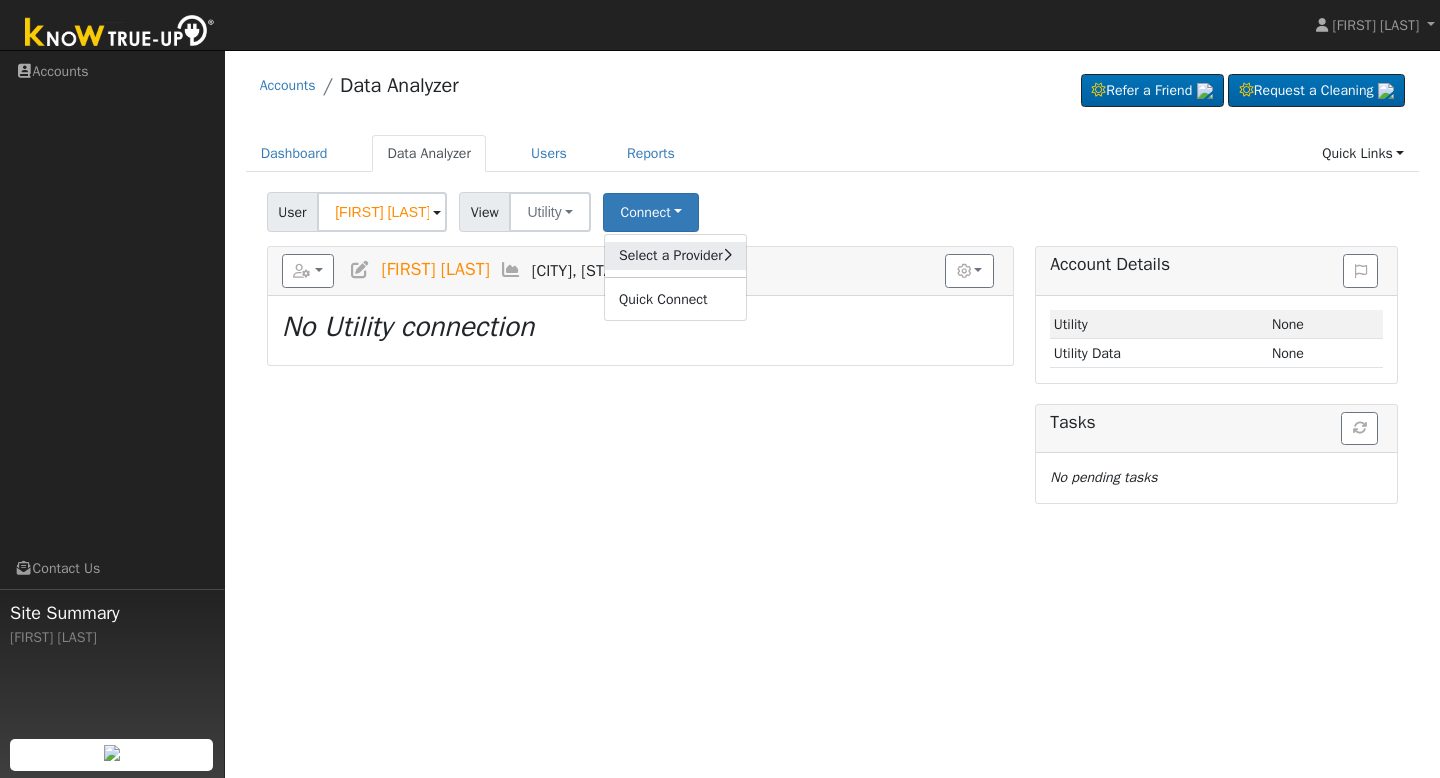 click at bounding box center (727, 255) 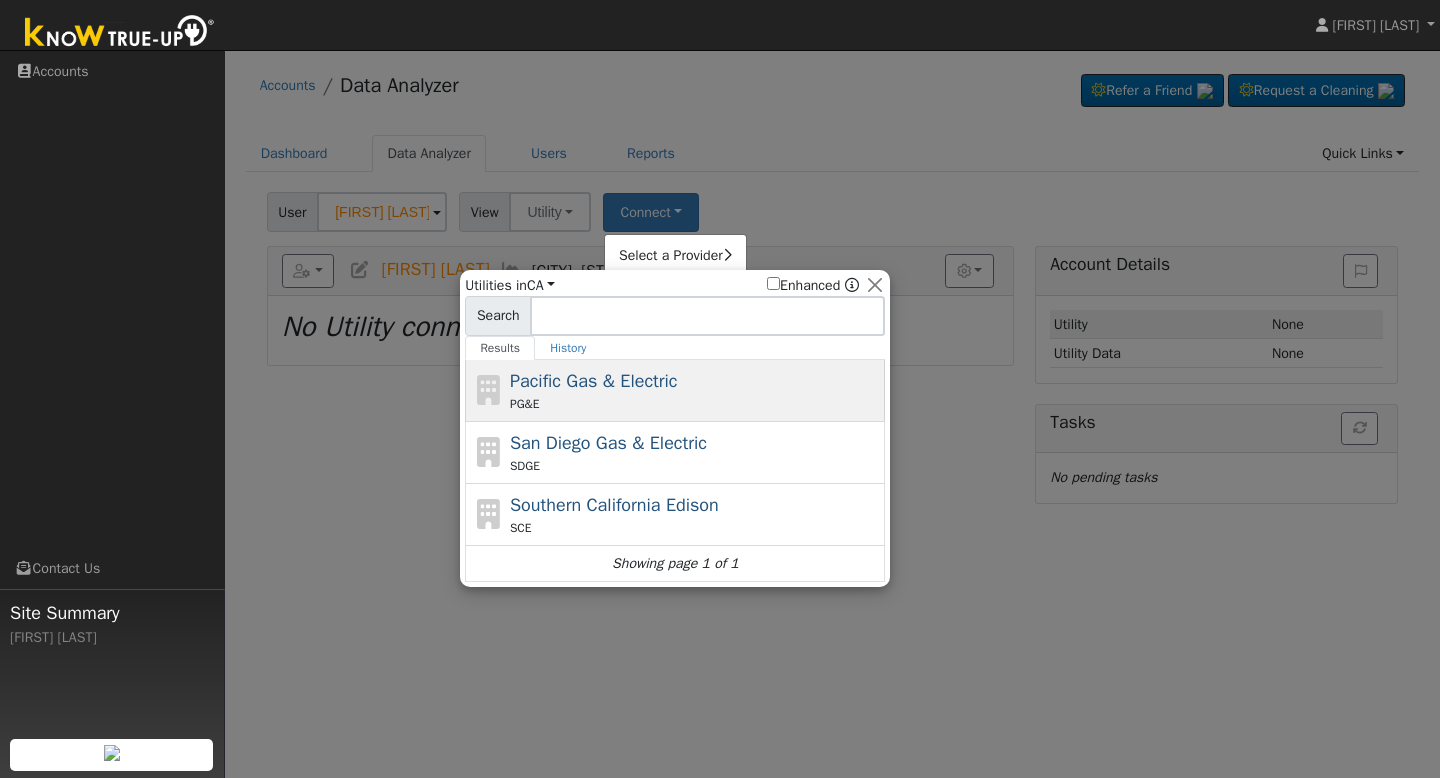 click on "PG&E" at bounding box center (695, 404) 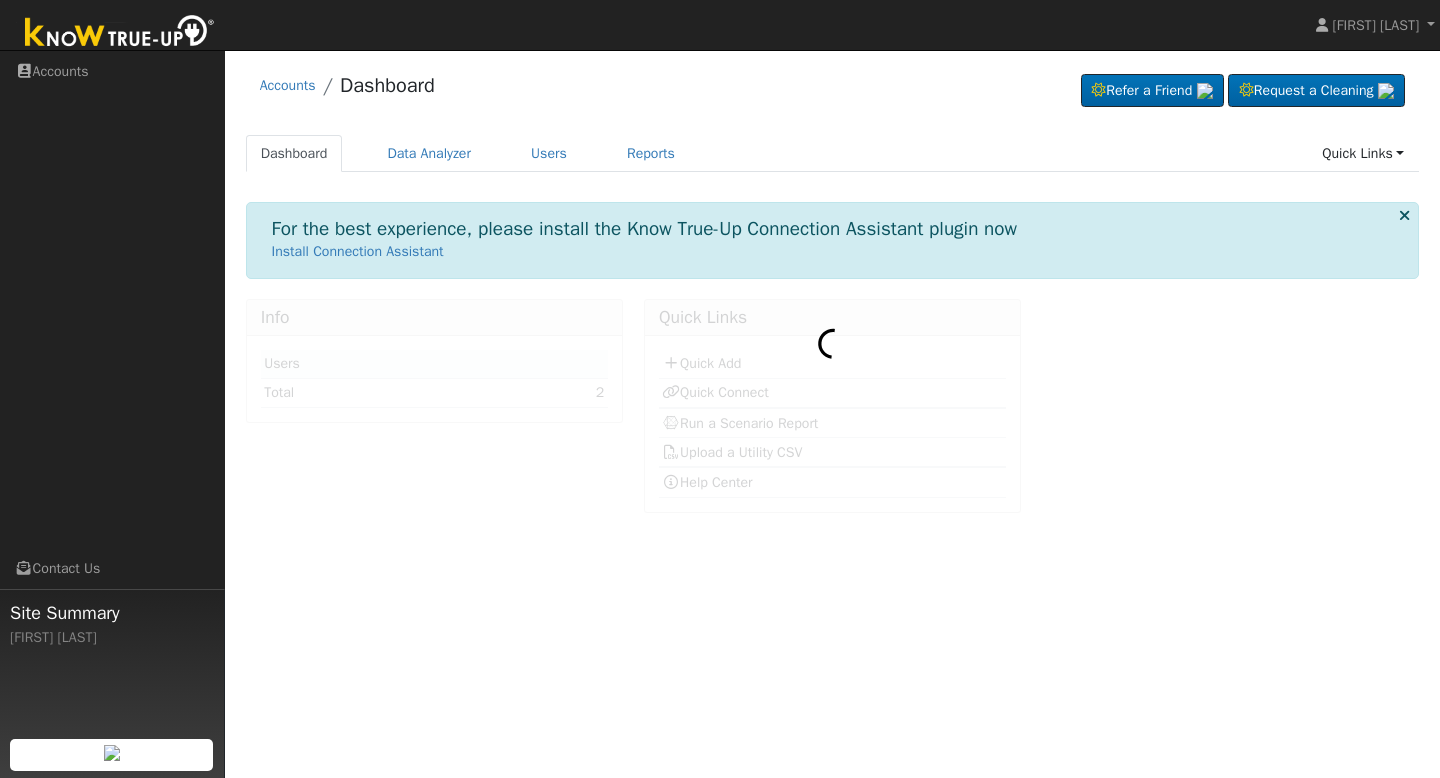 scroll, scrollTop: 0, scrollLeft: 0, axis: both 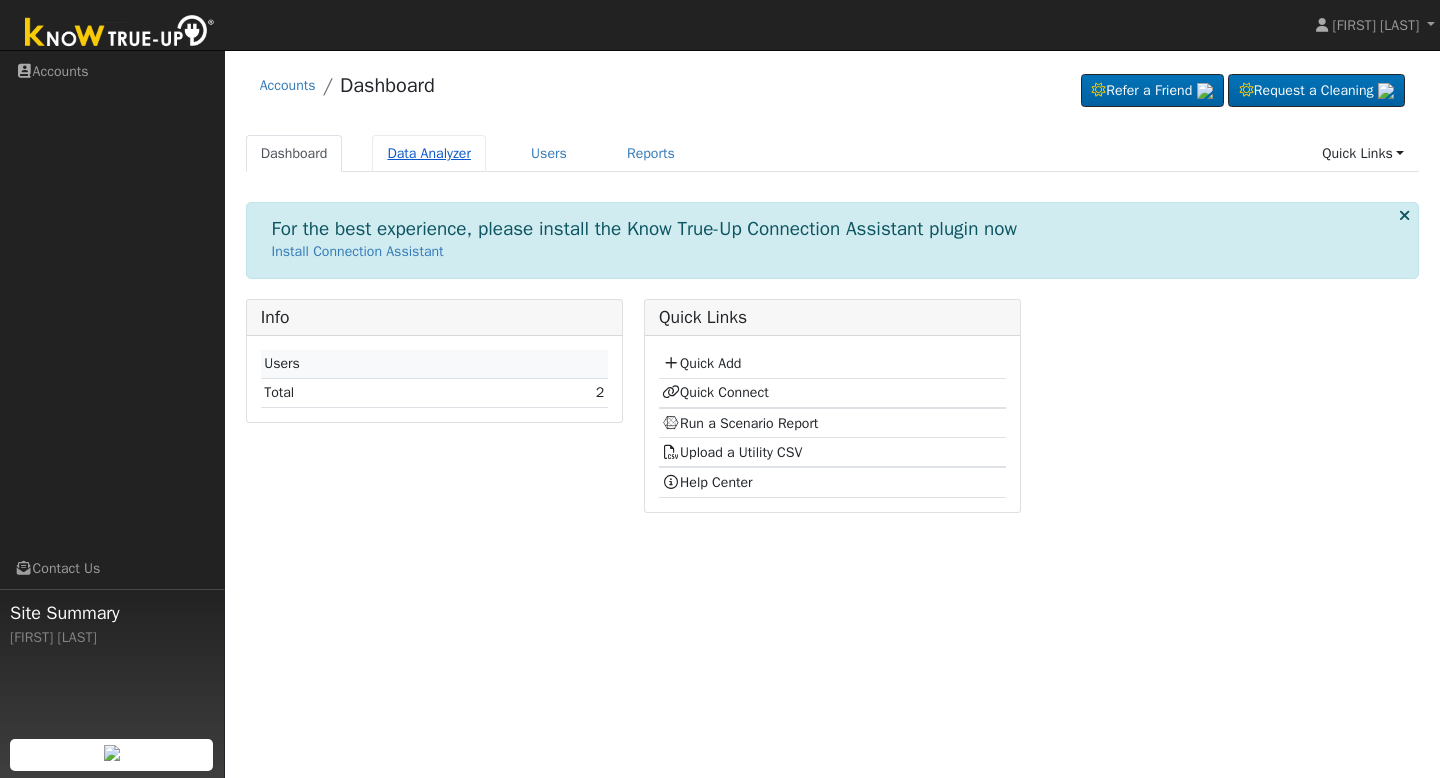 click on "Data Analyzer" at bounding box center [429, 153] 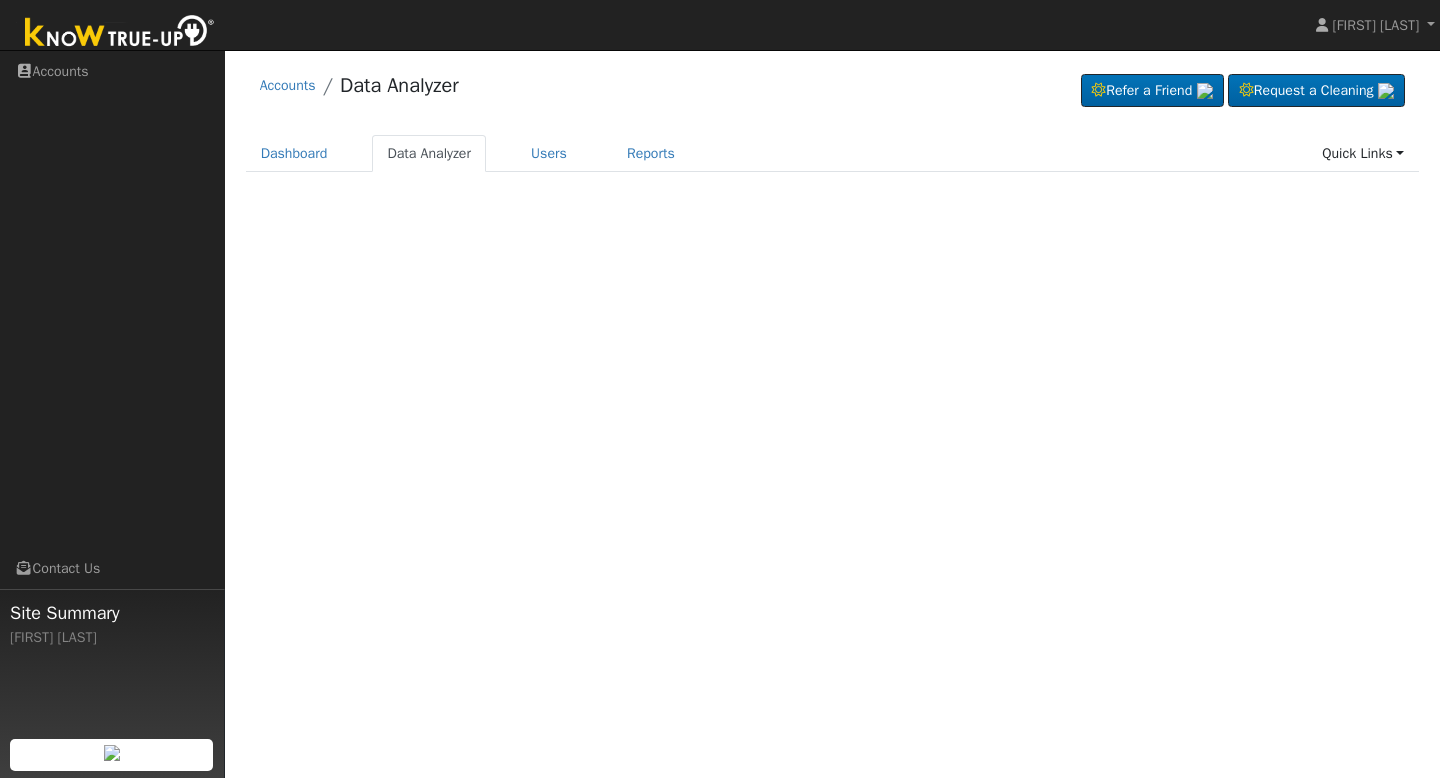 scroll, scrollTop: 0, scrollLeft: 0, axis: both 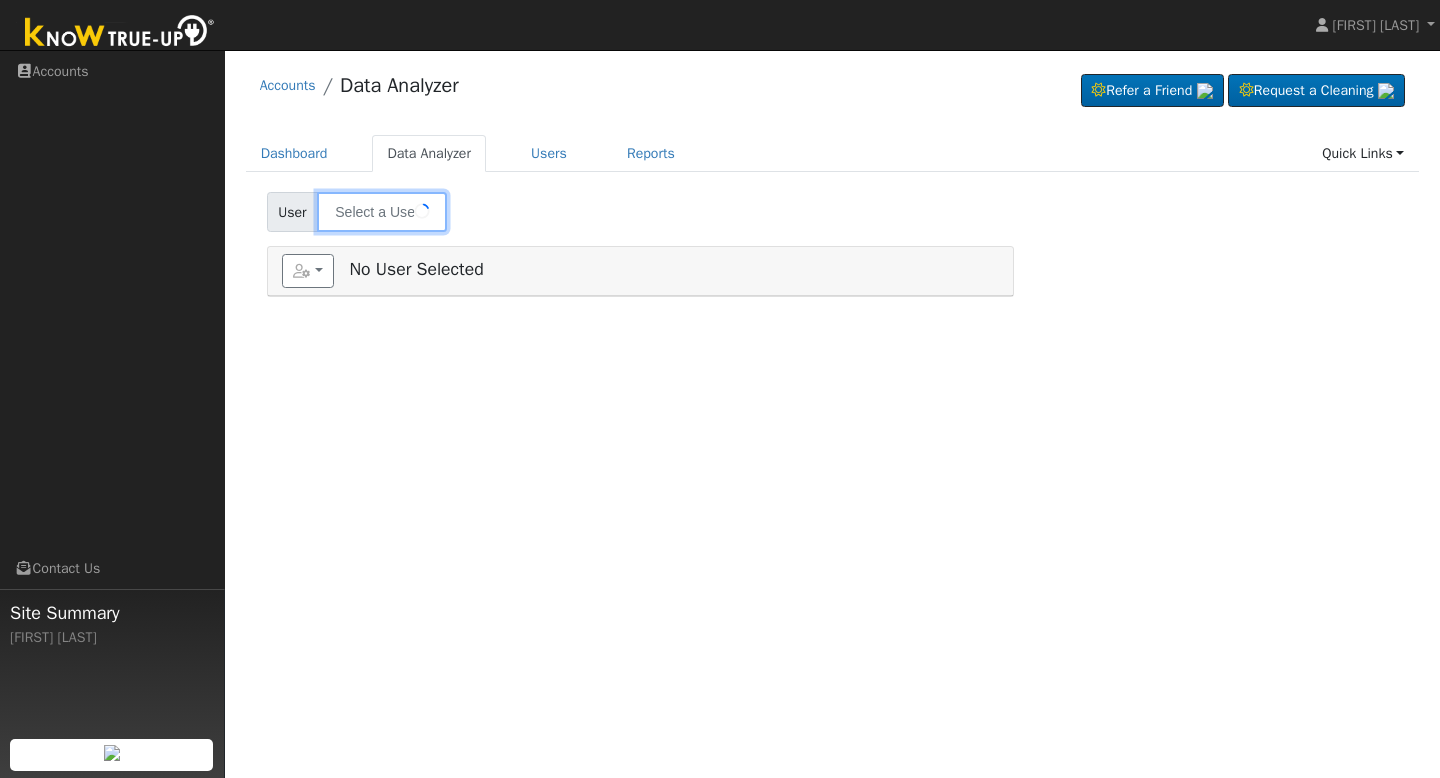 type on "[FIRST] [LAST]" 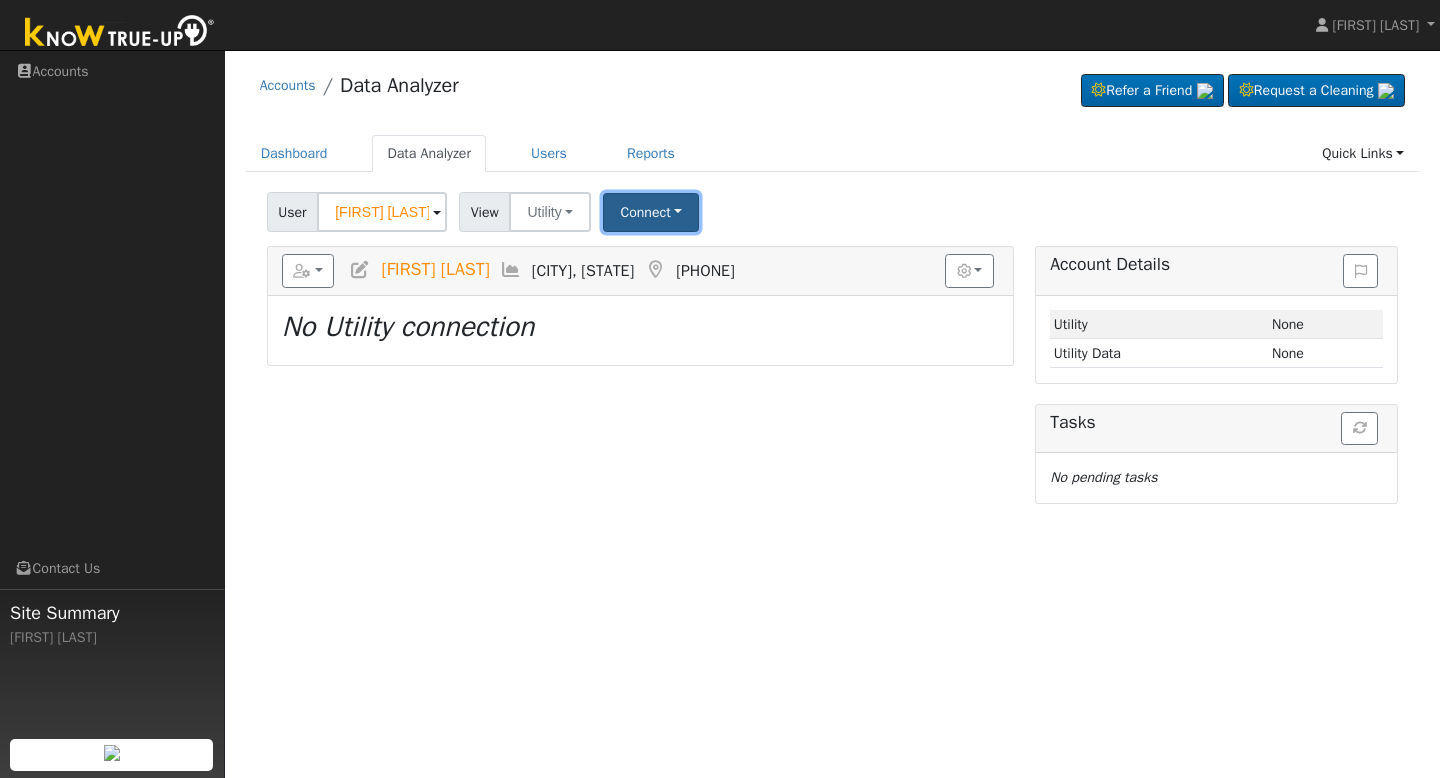 click on "Connect" at bounding box center [651, 212] 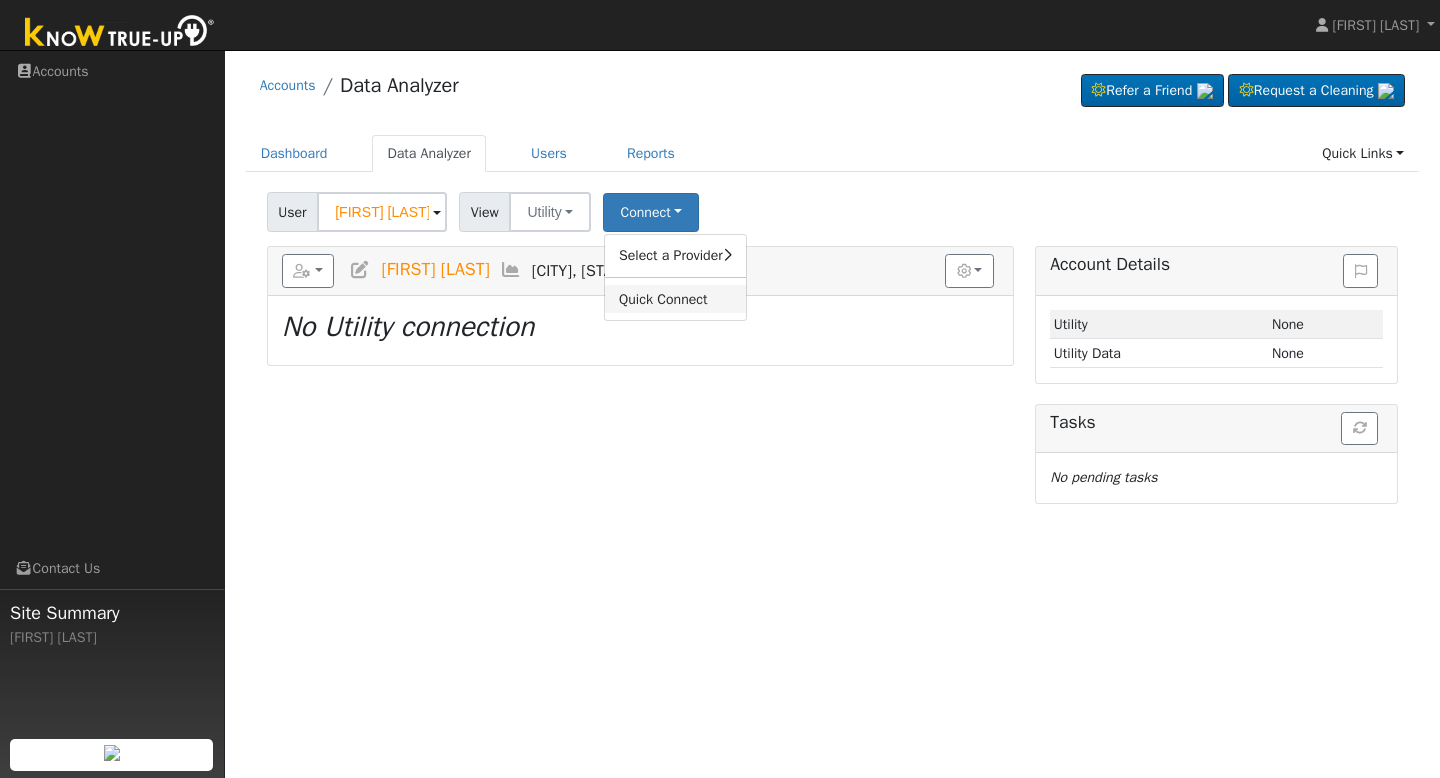 click on "Quick Connect" at bounding box center (675, 299) 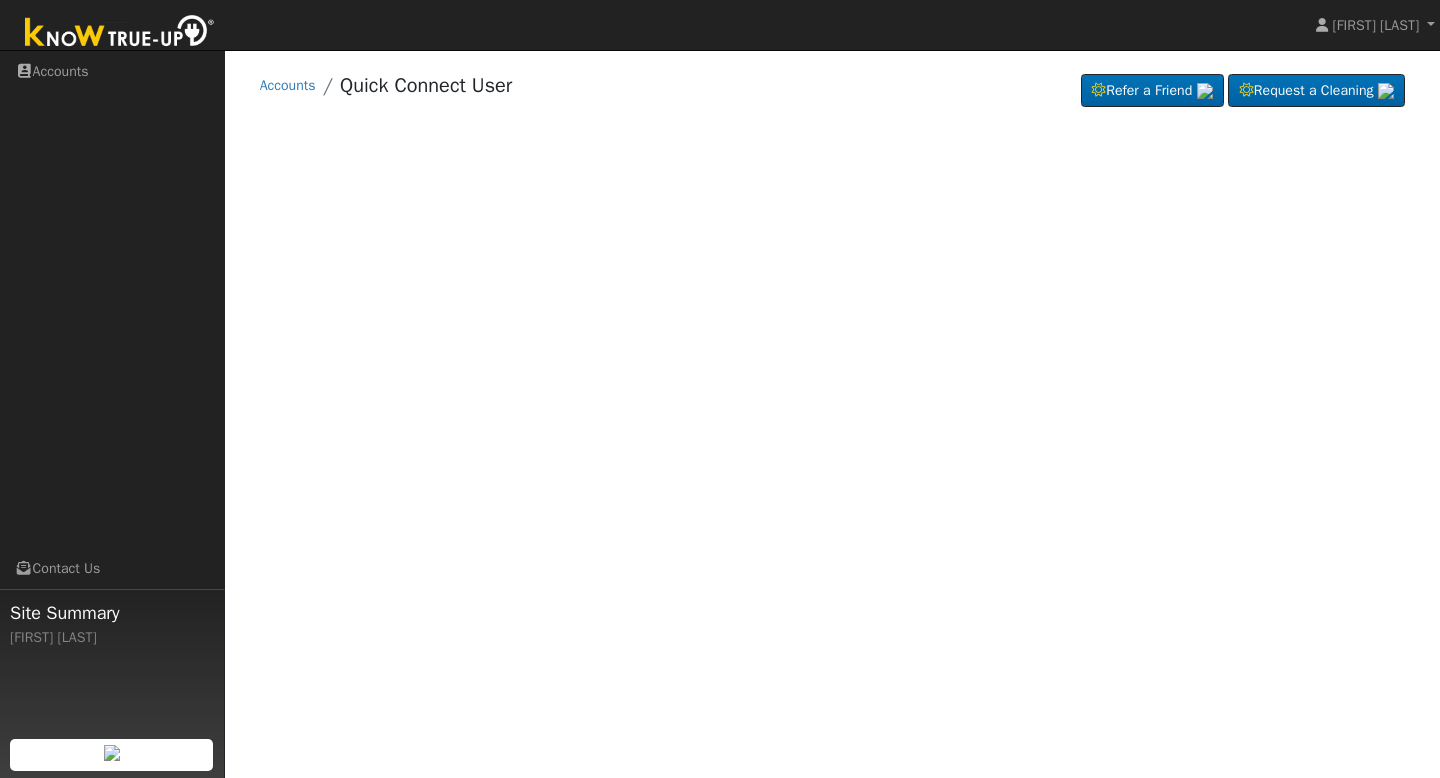 scroll, scrollTop: 0, scrollLeft: 0, axis: both 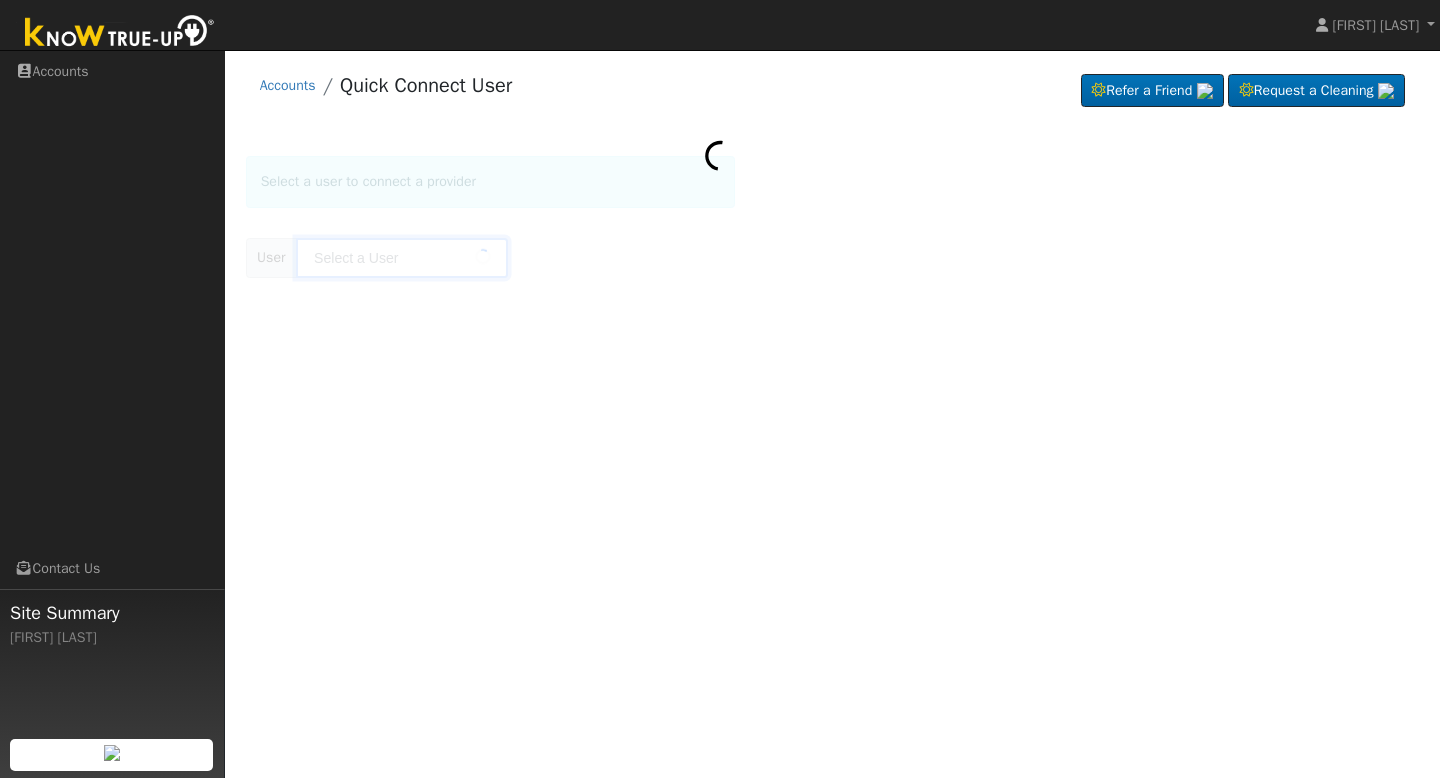 type on "[FIRST] [LAST]" 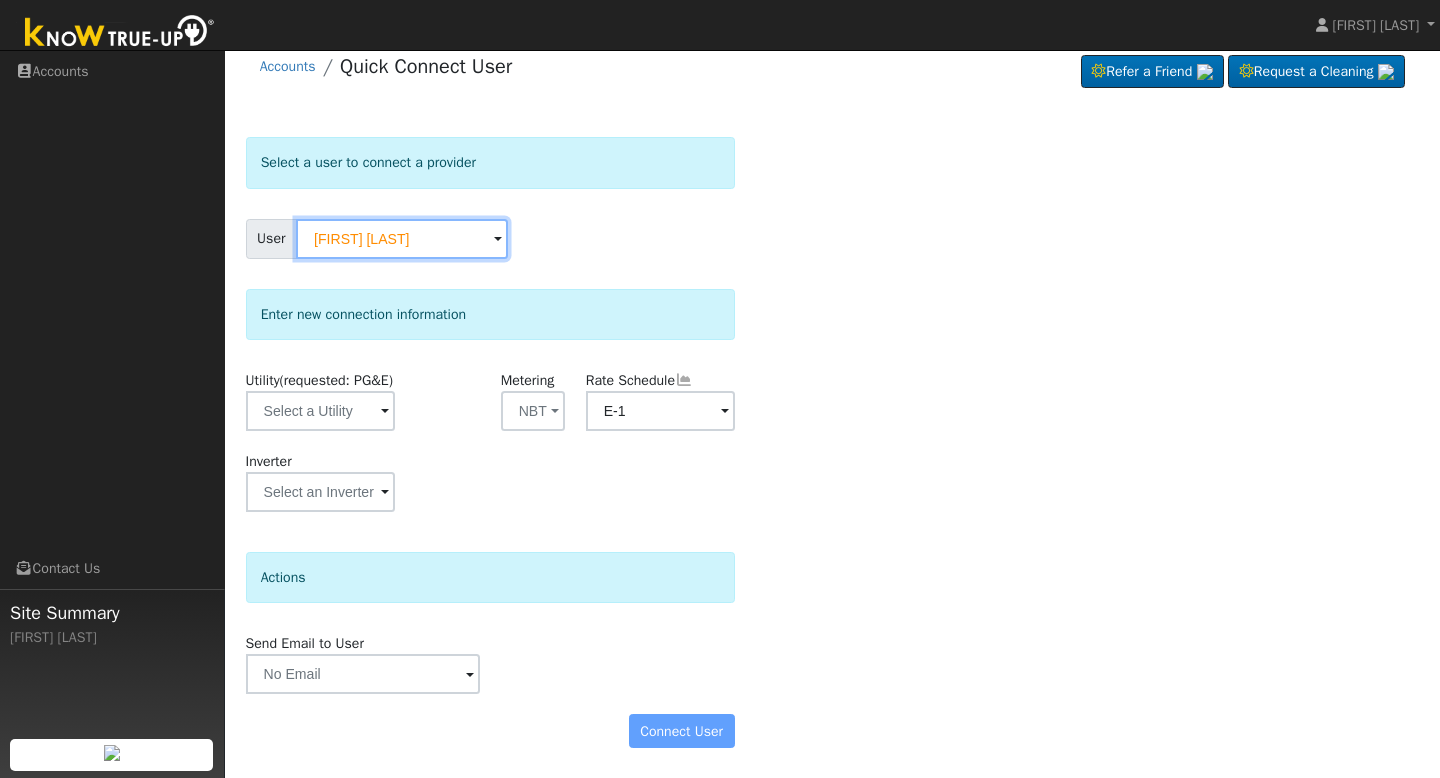 scroll, scrollTop: 40, scrollLeft: 0, axis: vertical 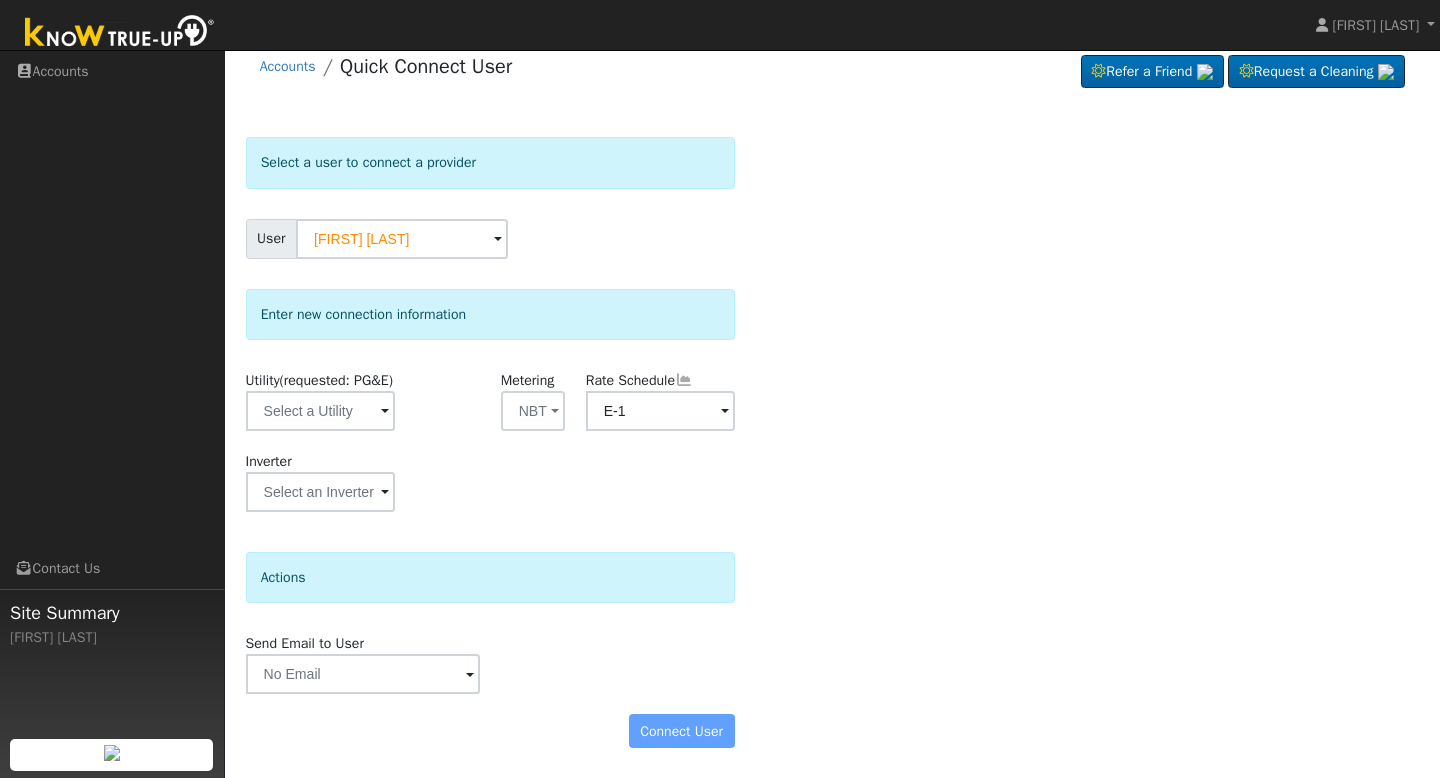 click on "Connect User" at bounding box center (490, 731) 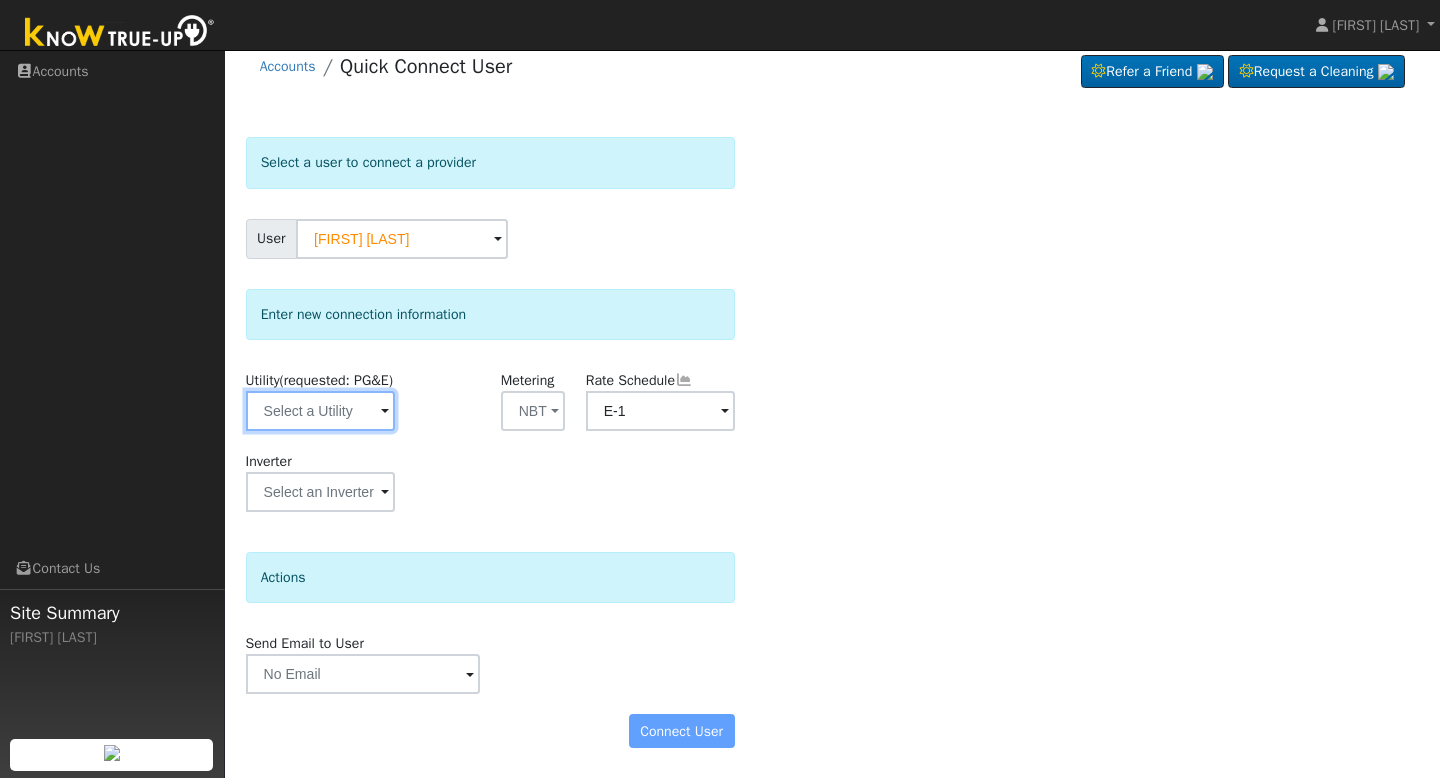 click at bounding box center [320, 411] 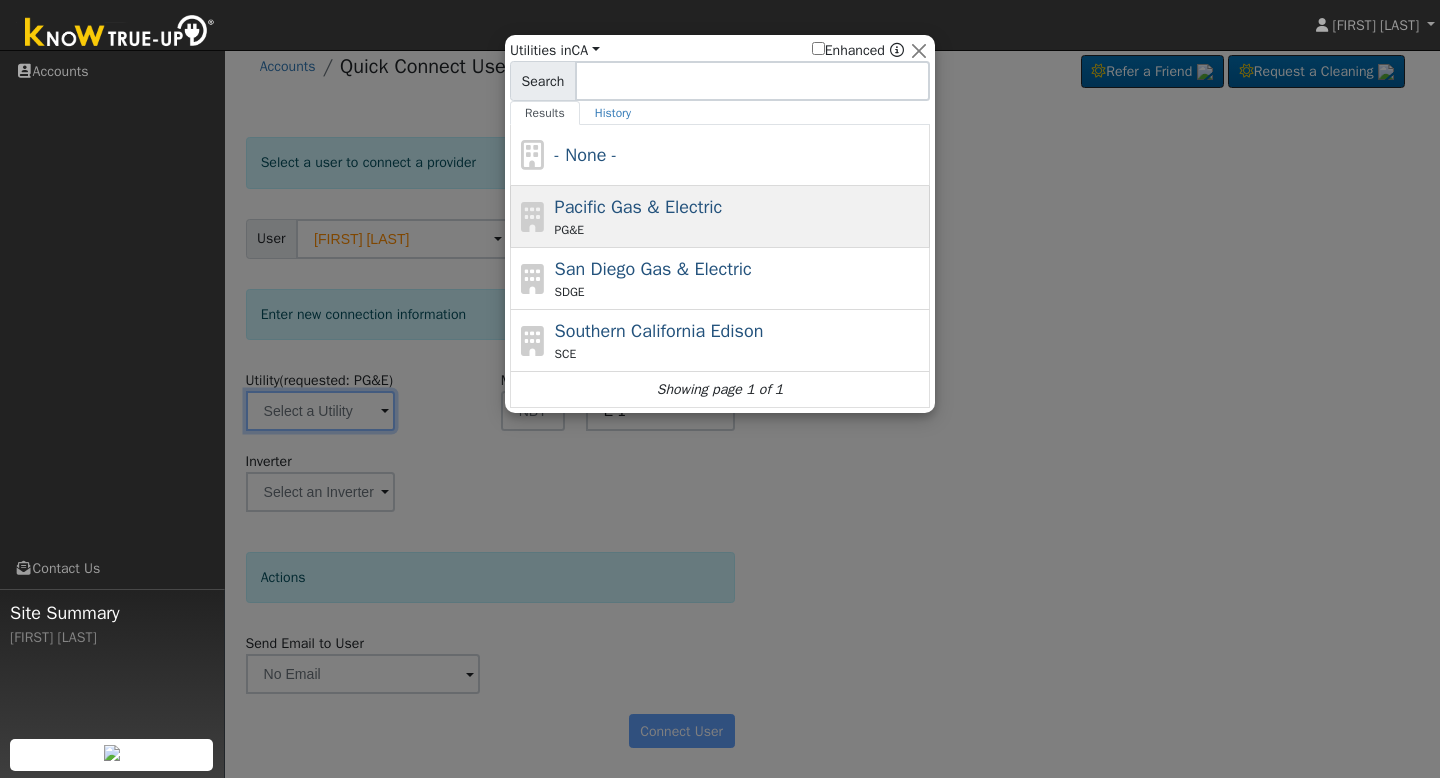 click on "Pacific Gas & Electric" at bounding box center (639, 207) 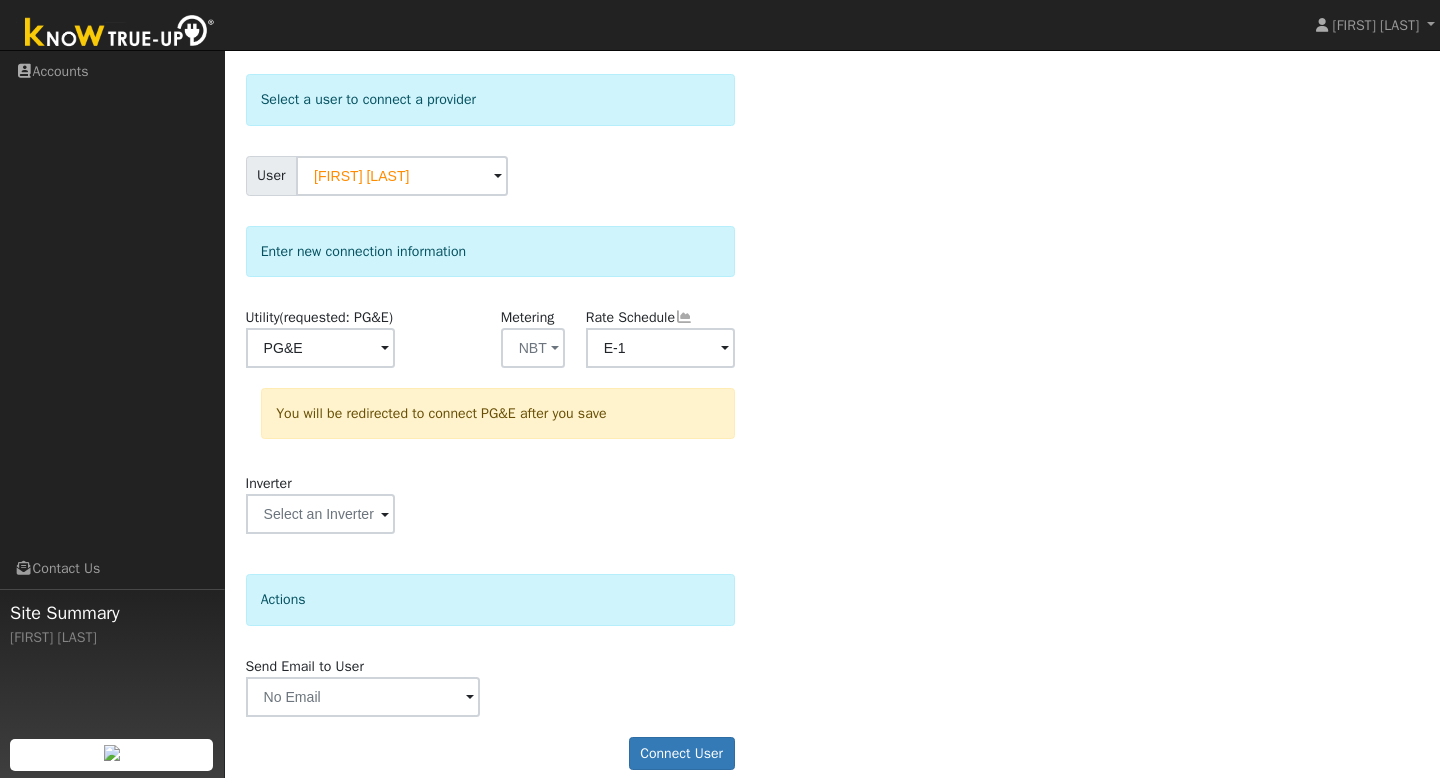 scroll, scrollTop: 125, scrollLeft: 0, axis: vertical 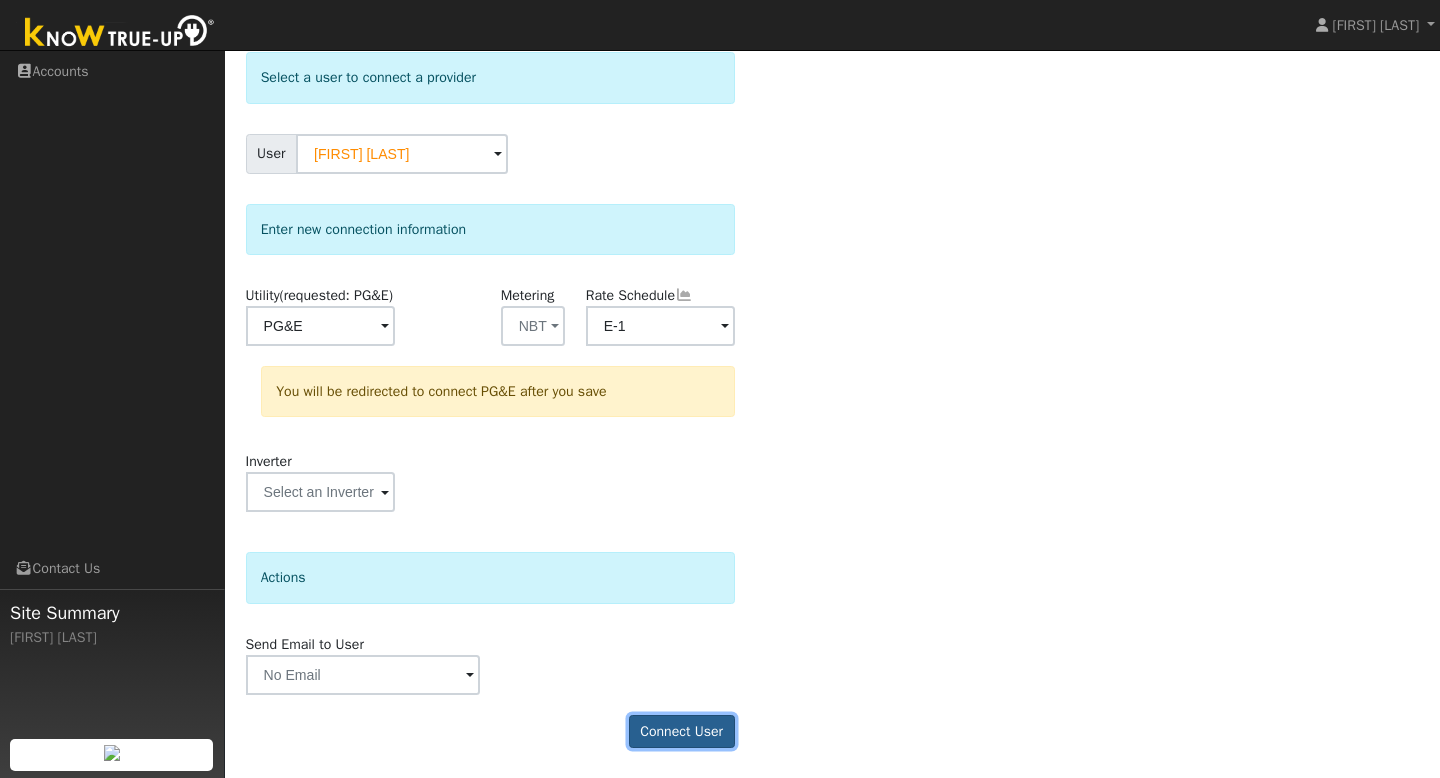 click on "Connect User" at bounding box center (682, 732) 